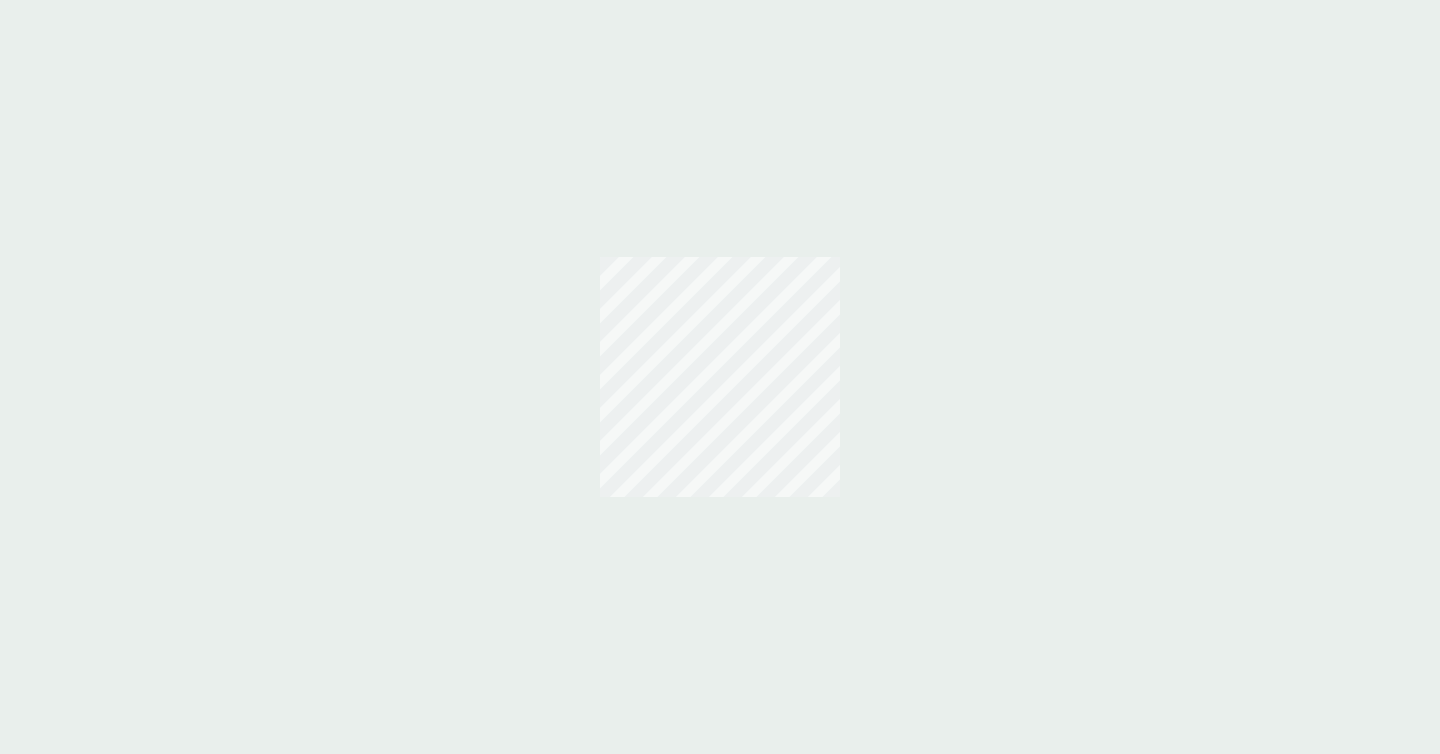 scroll, scrollTop: 0, scrollLeft: 0, axis: both 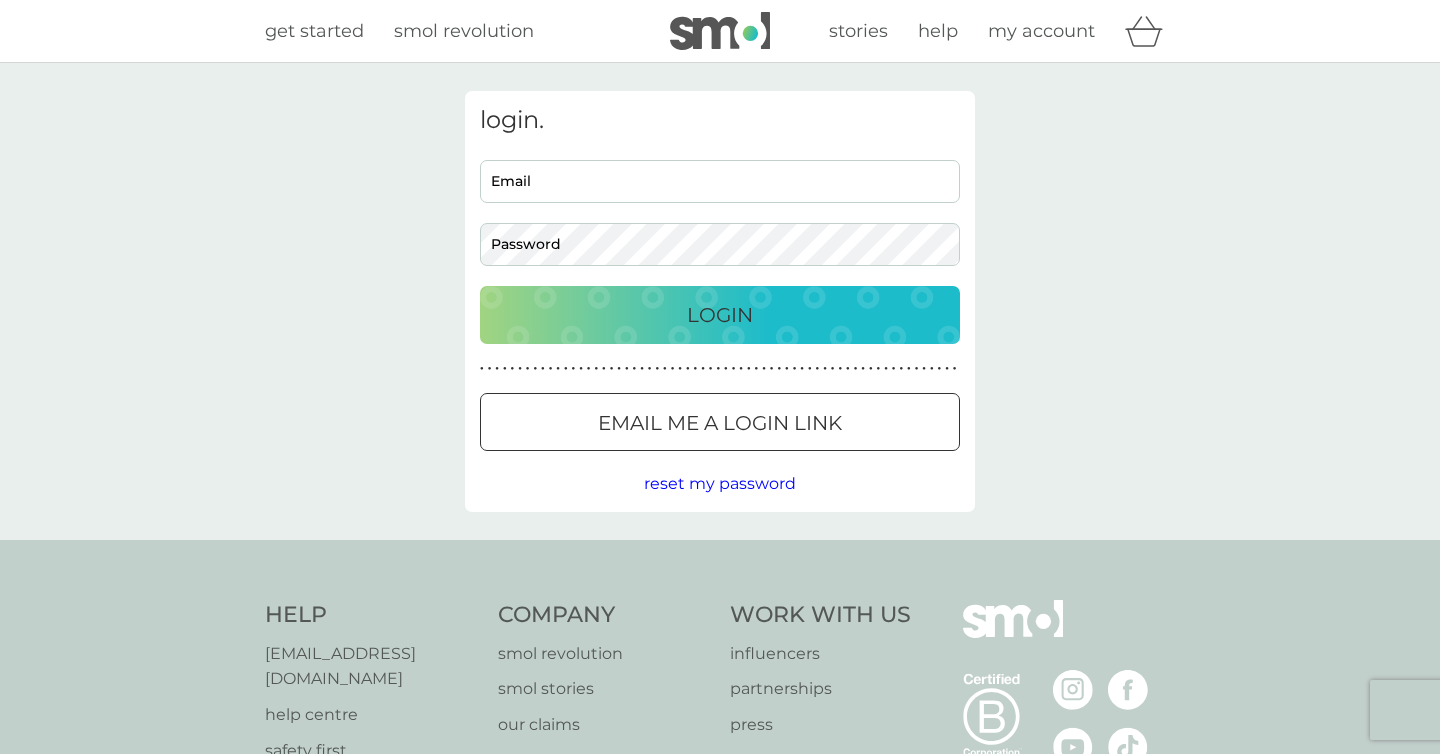 click on "Email" at bounding box center (720, 181) 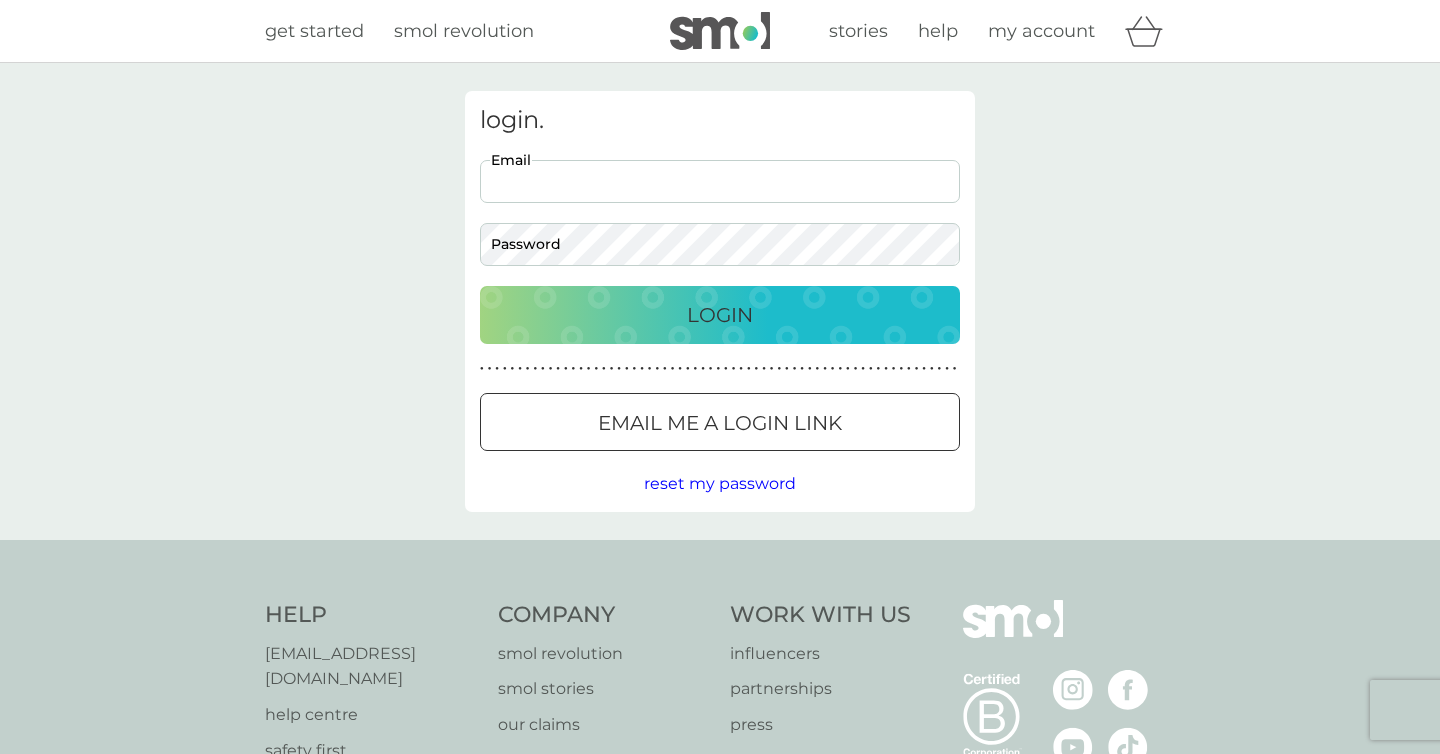 type on "nickicurtis@msn.com" 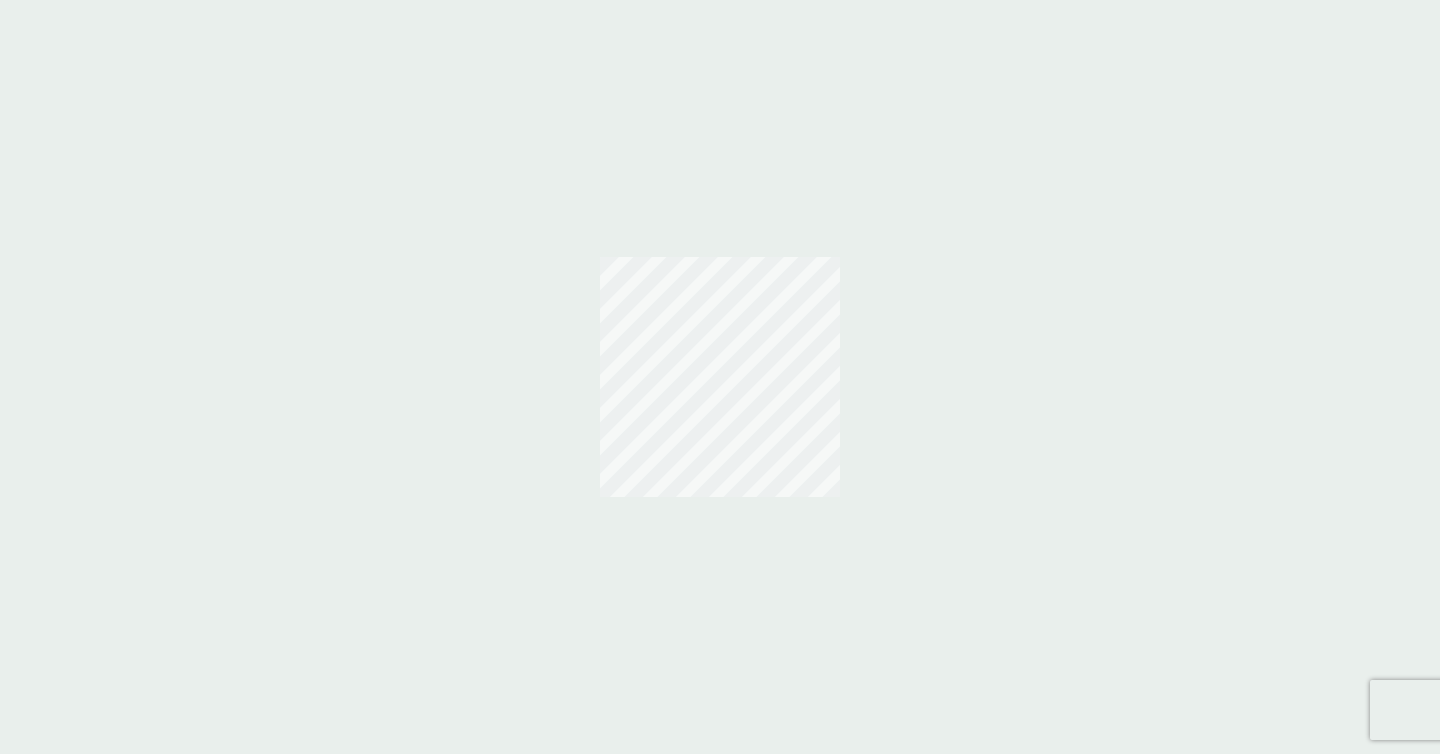 scroll, scrollTop: 0, scrollLeft: 0, axis: both 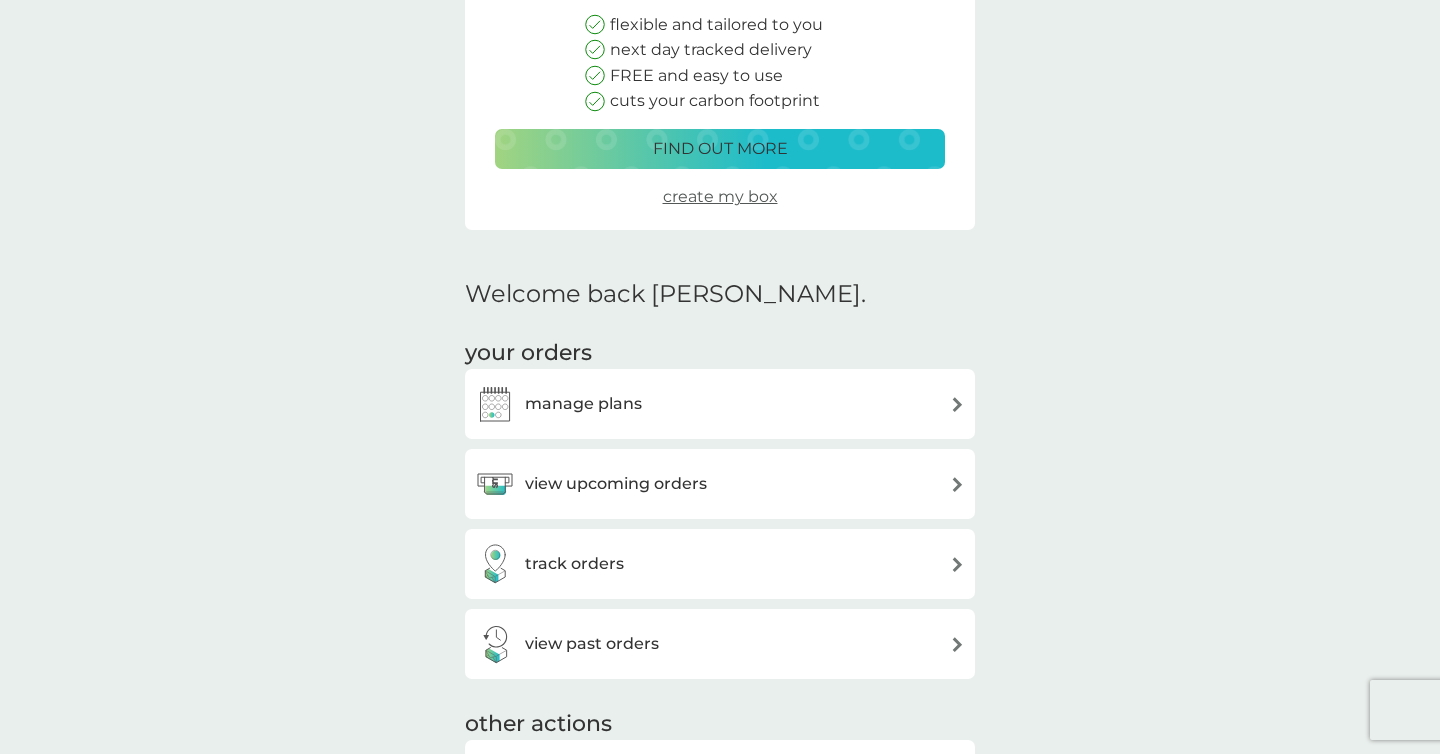 click on "view upcoming orders" at bounding box center [616, 484] 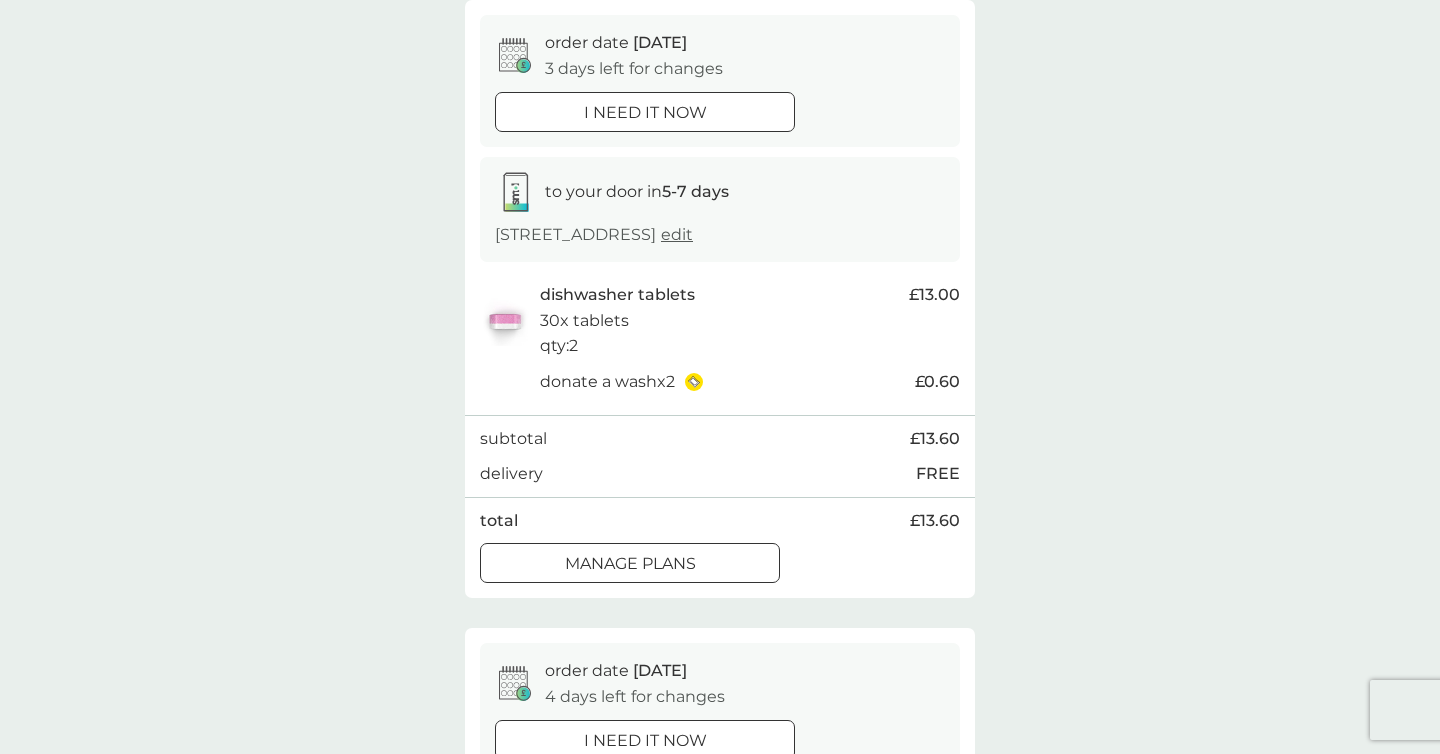 scroll, scrollTop: 183, scrollLeft: 0, axis: vertical 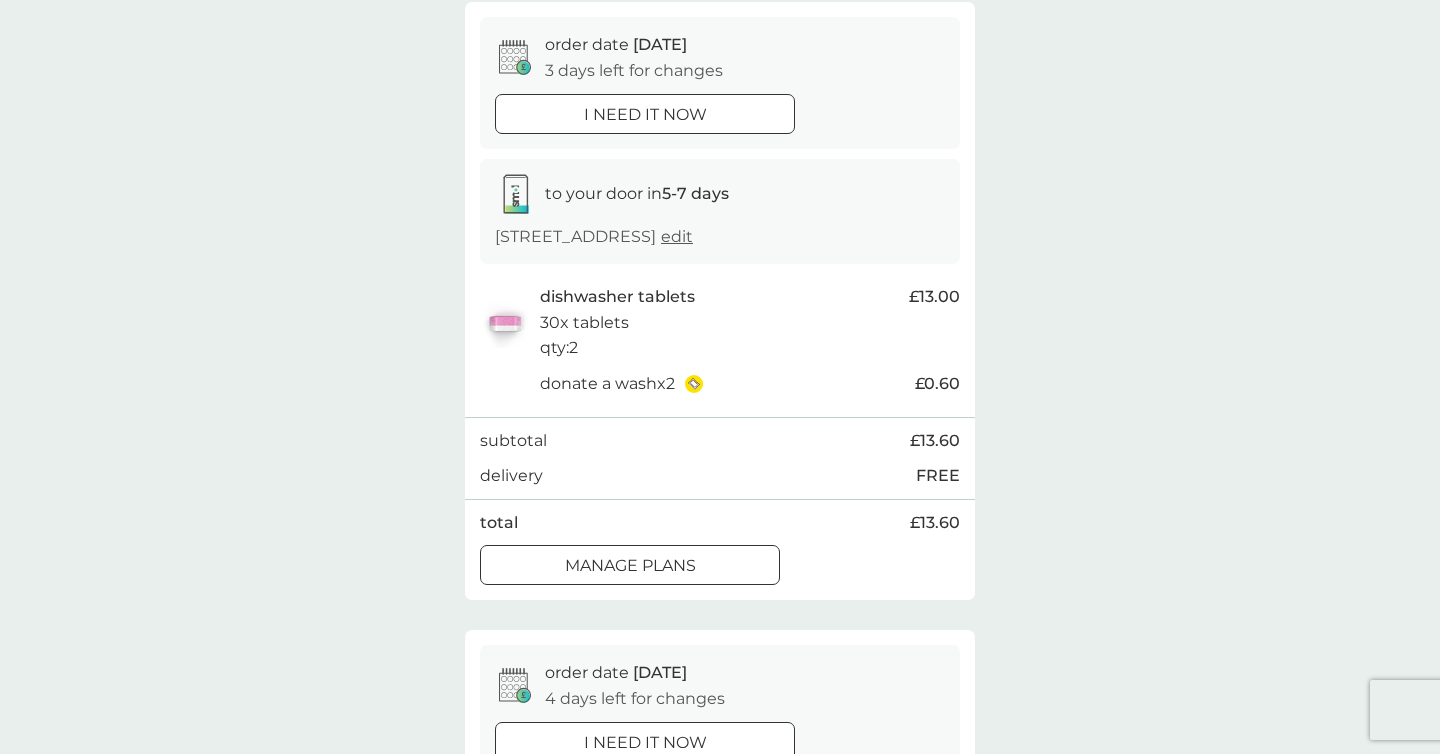 click on "manage plans" at bounding box center [630, 566] 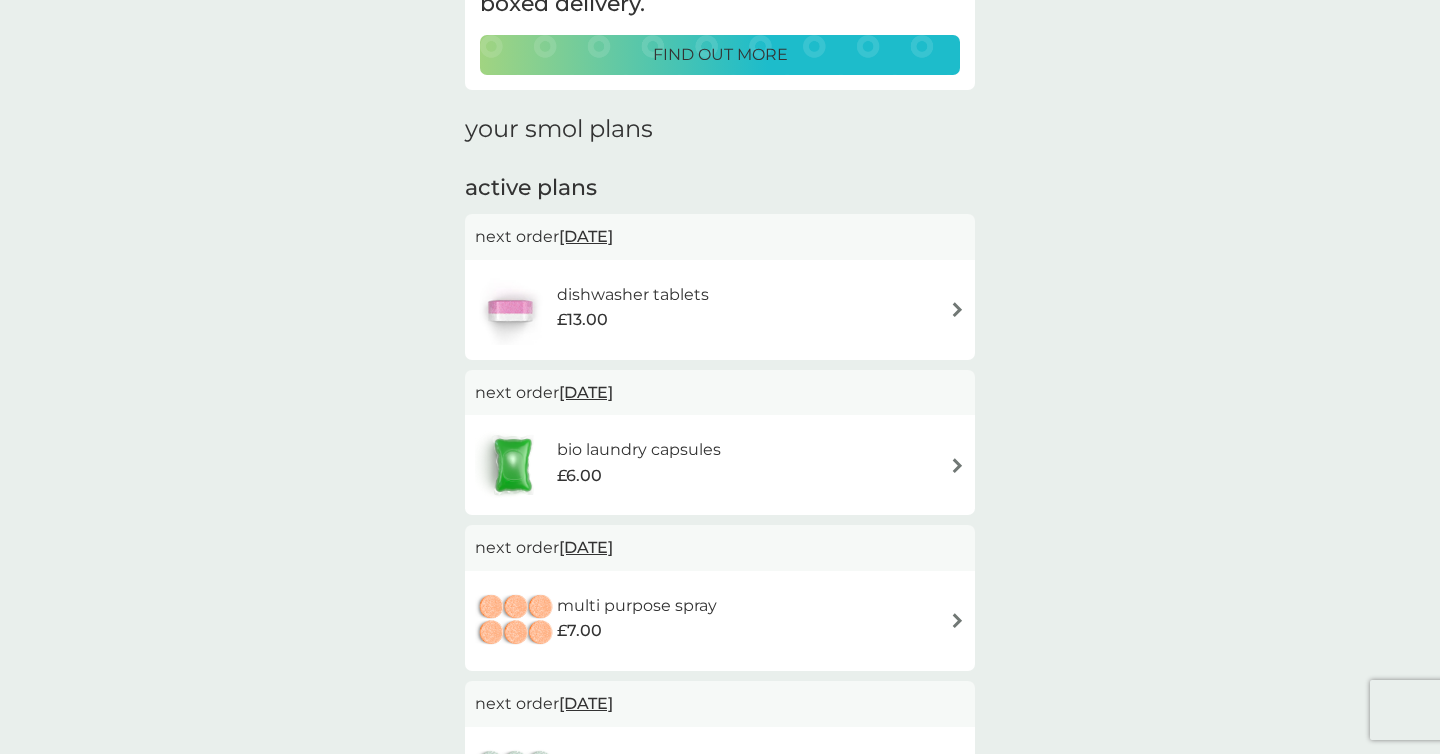 scroll, scrollTop: 223, scrollLeft: 0, axis: vertical 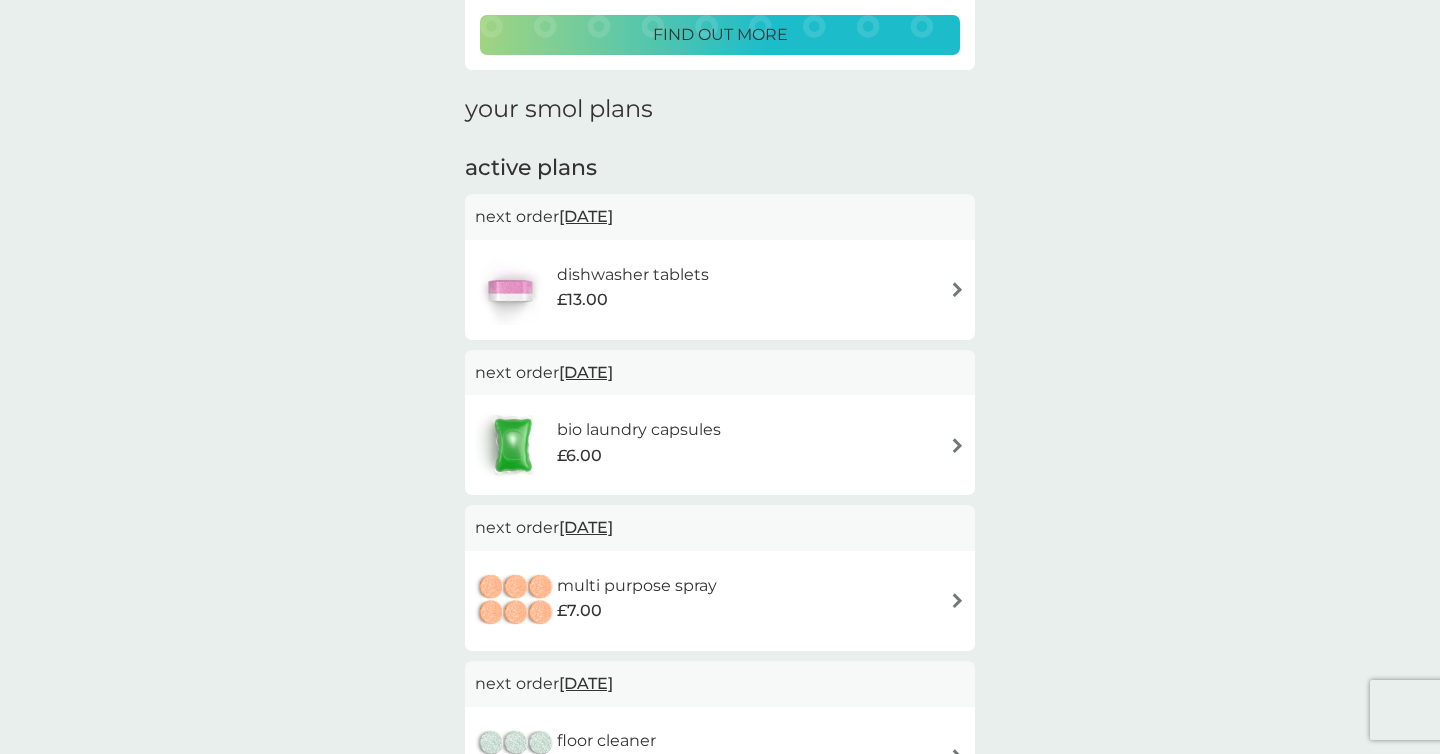 click at bounding box center [957, 289] 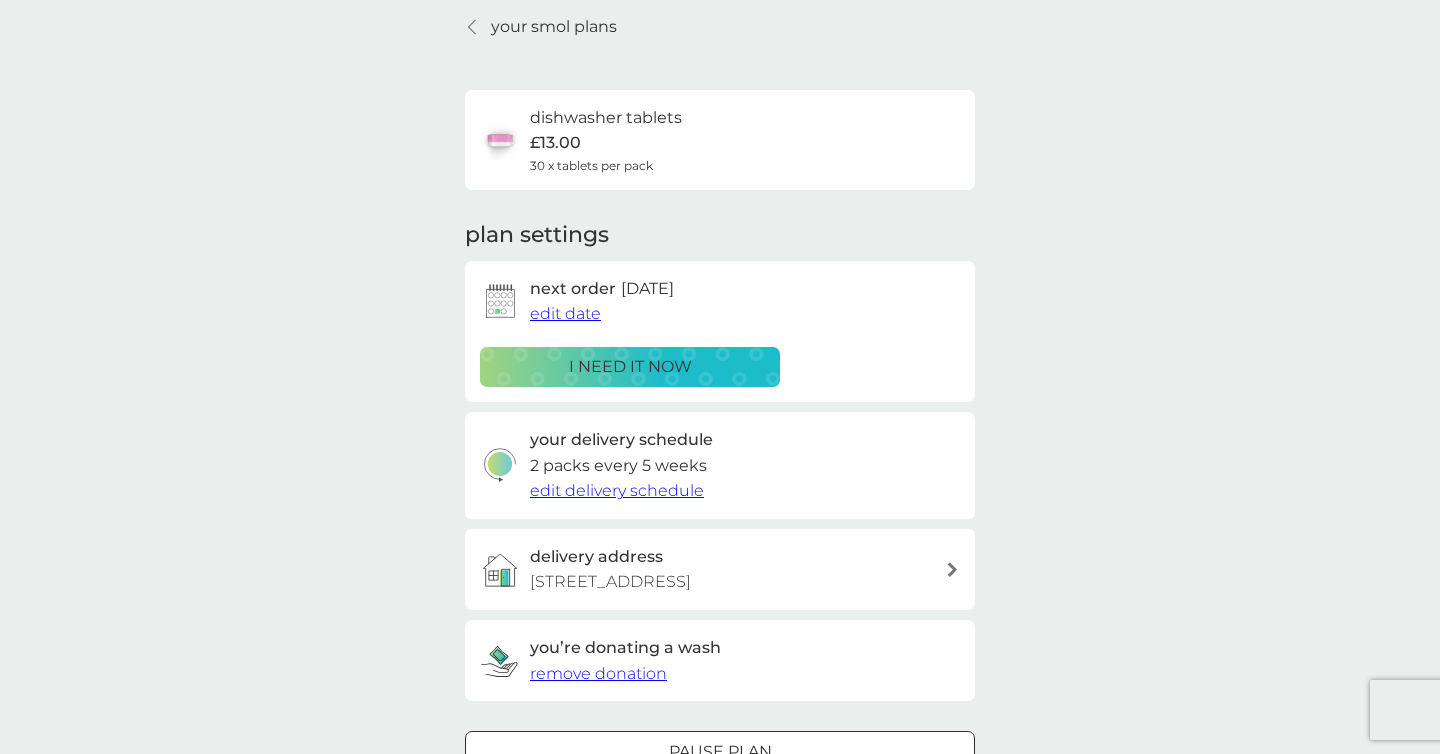 scroll, scrollTop: 0, scrollLeft: 0, axis: both 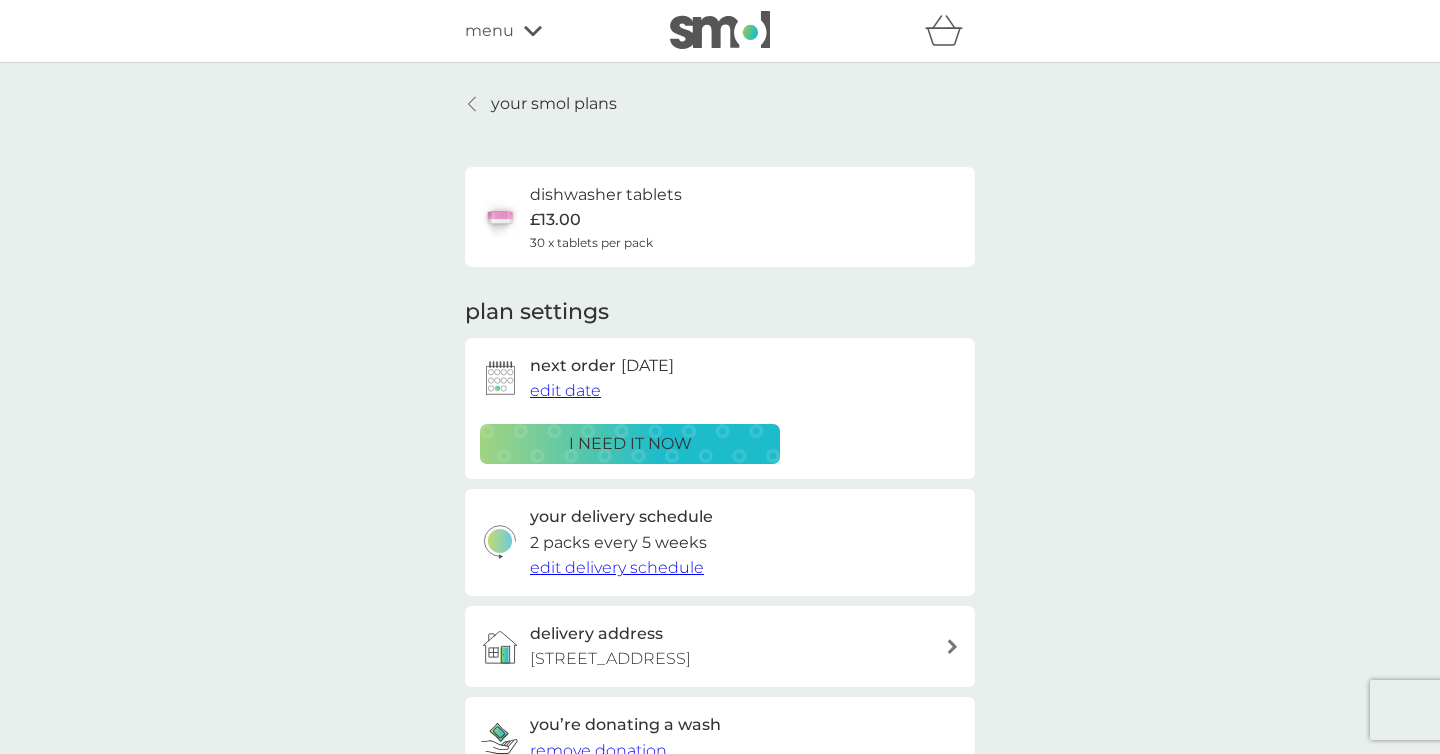 click on "edit delivery schedule" at bounding box center [617, 567] 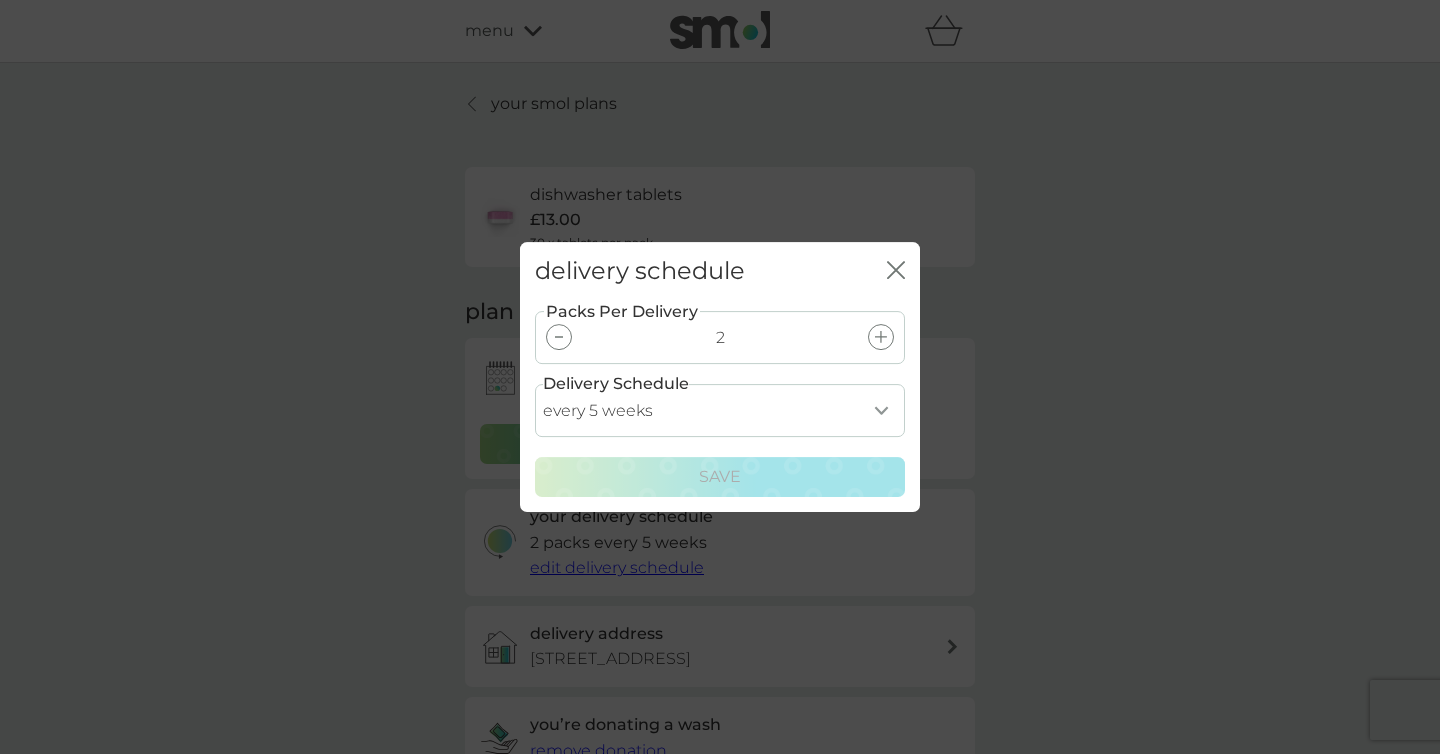 click at bounding box center (559, 337) 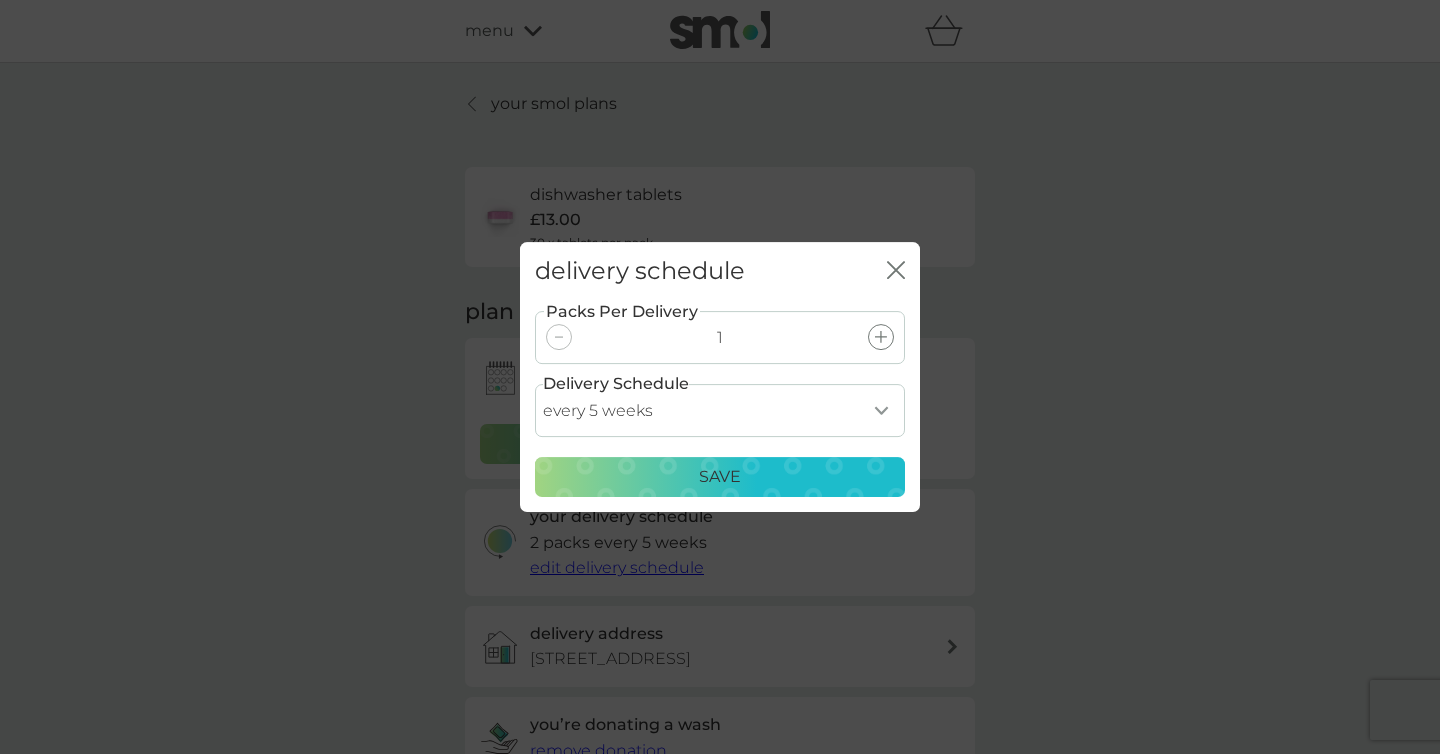 click on "Save" at bounding box center [720, 477] 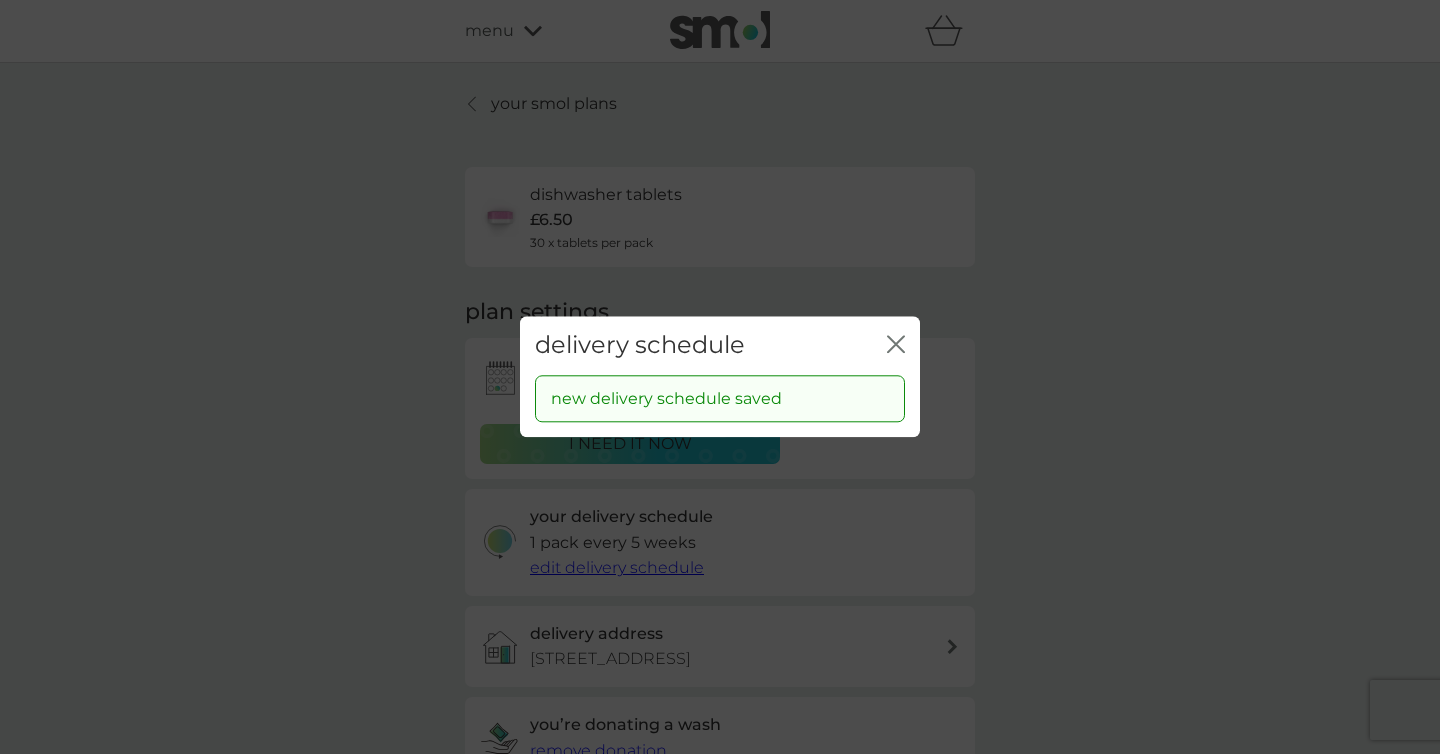 click on "close" 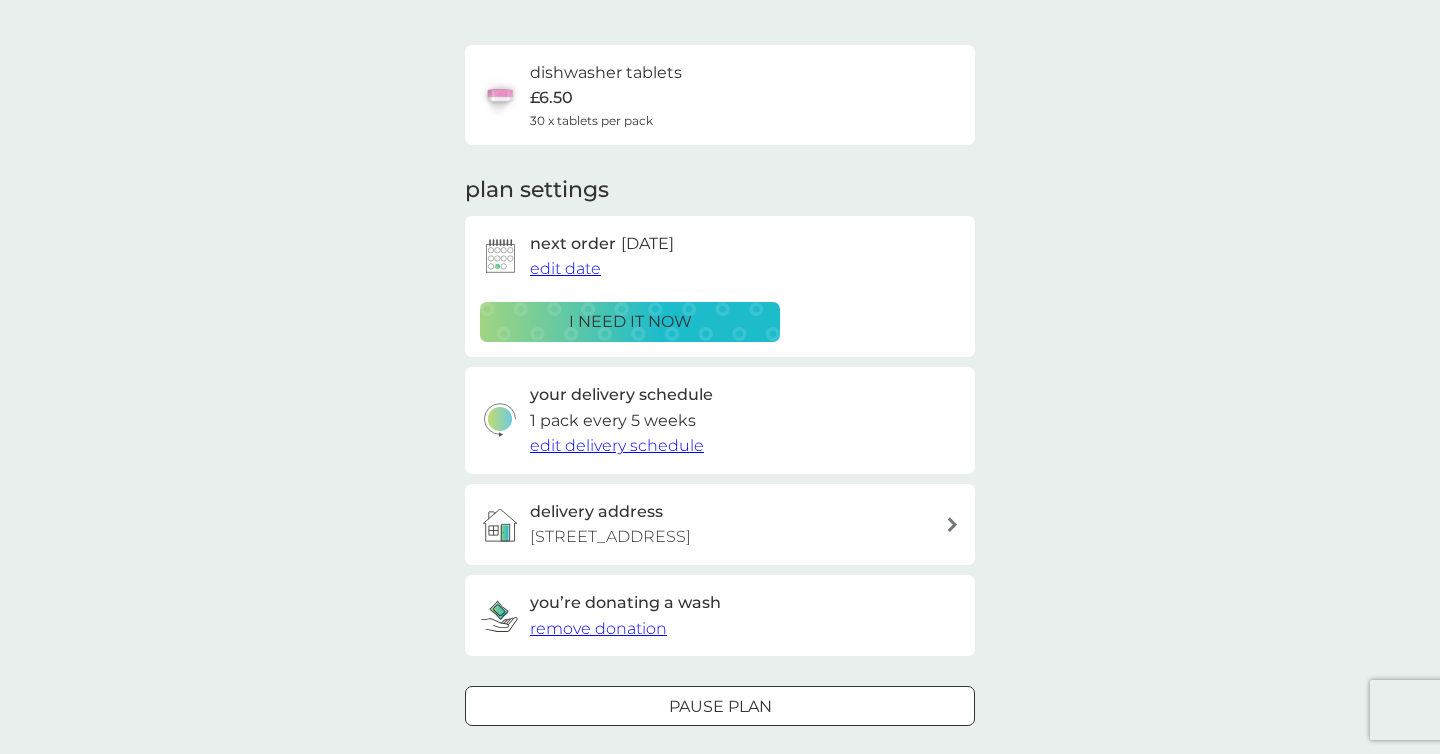 scroll, scrollTop: 0, scrollLeft: 0, axis: both 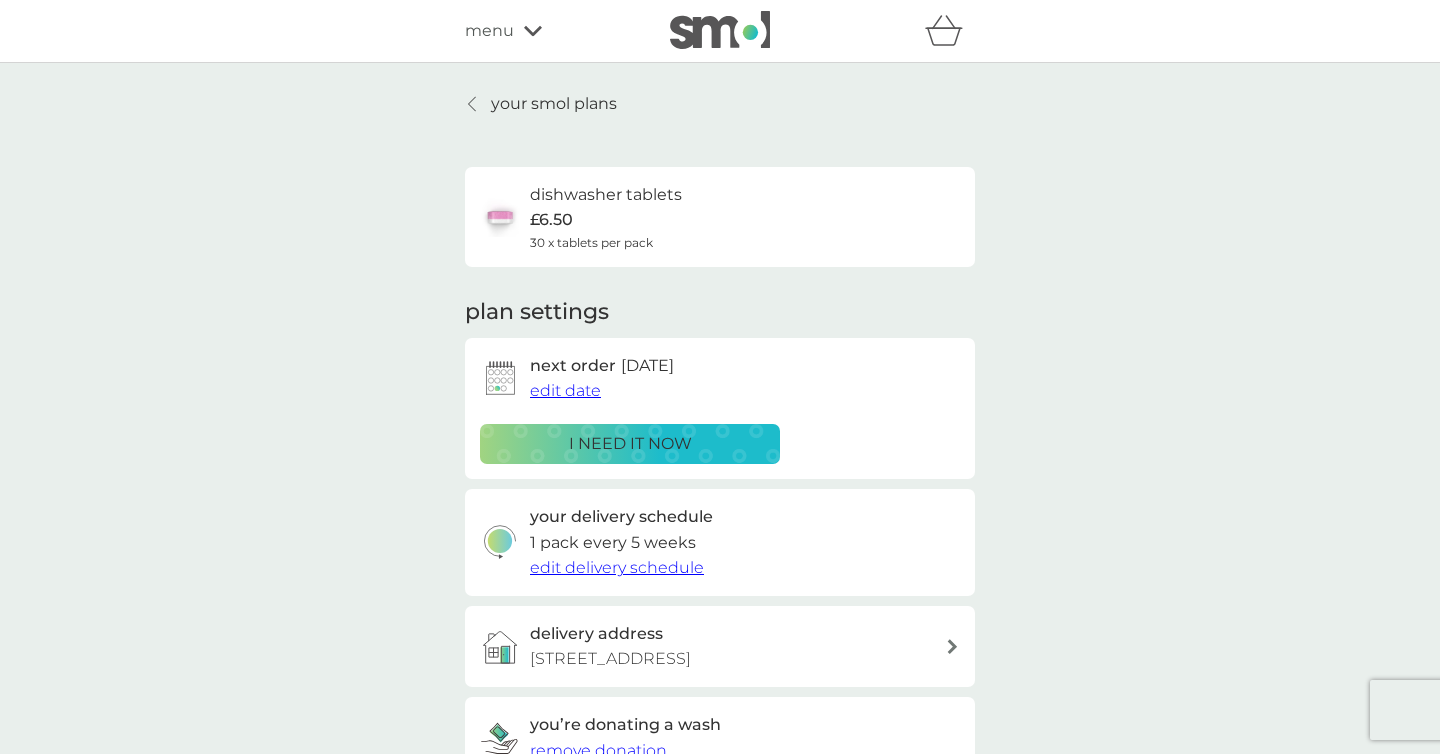 click on "your smol plans" at bounding box center (554, 104) 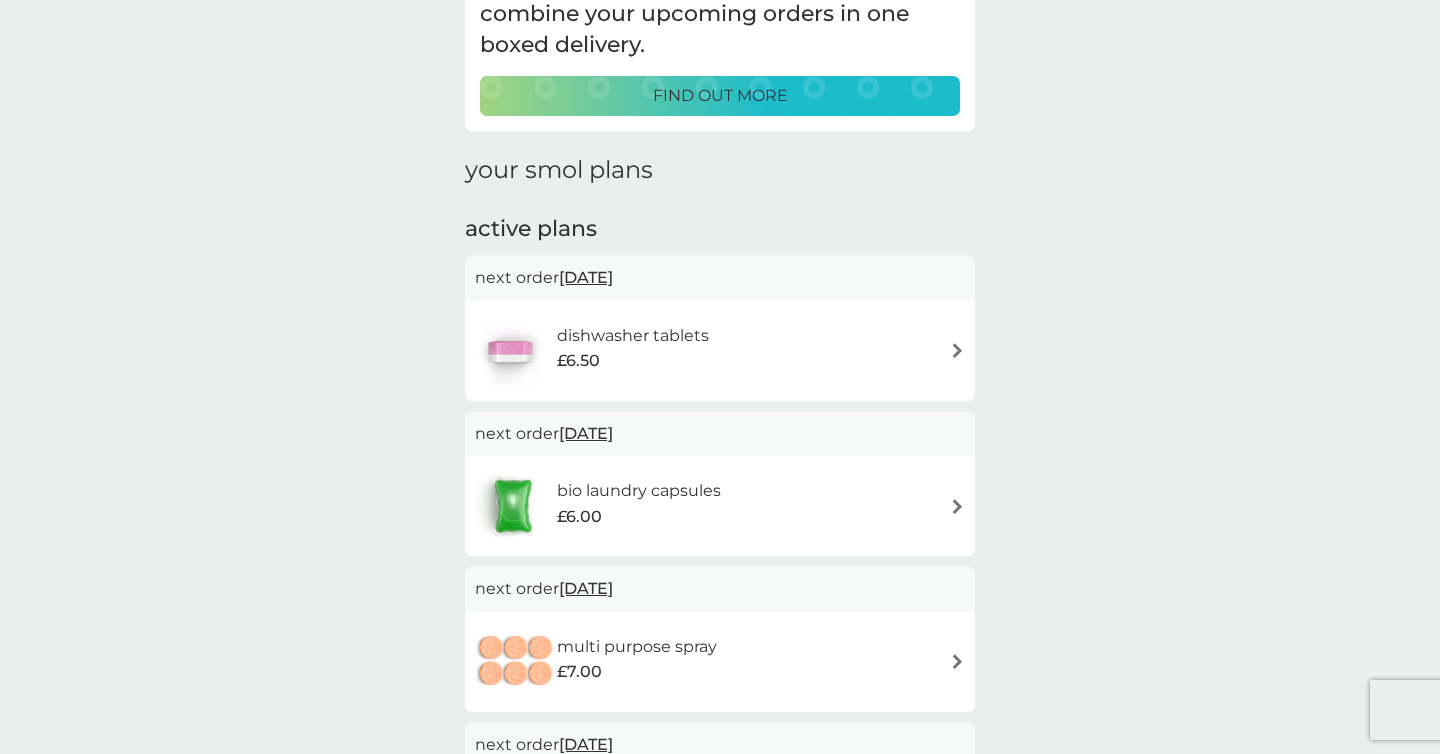 scroll, scrollTop: 167, scrollLeft: 0, axis: vertical 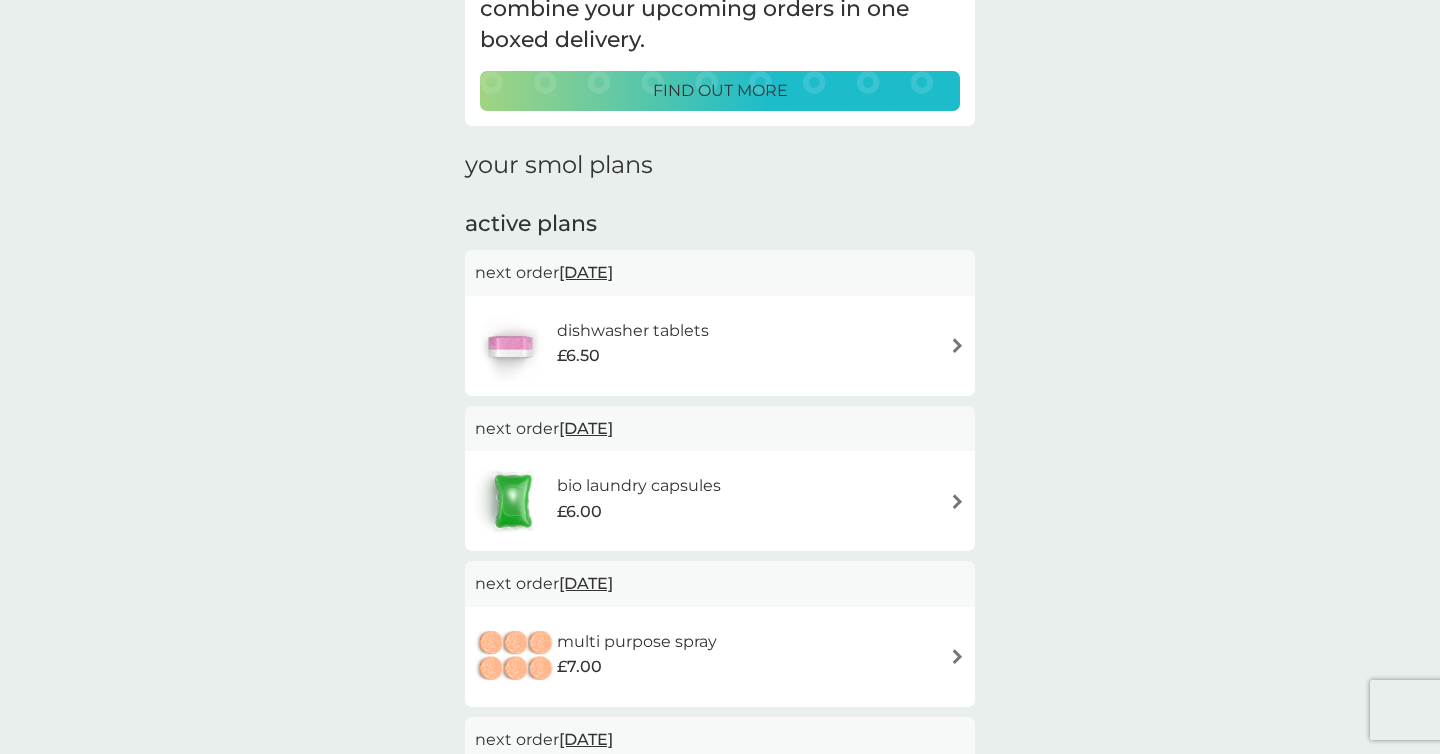 click on "bio laundry capsules" at bounding box center [639, 486] 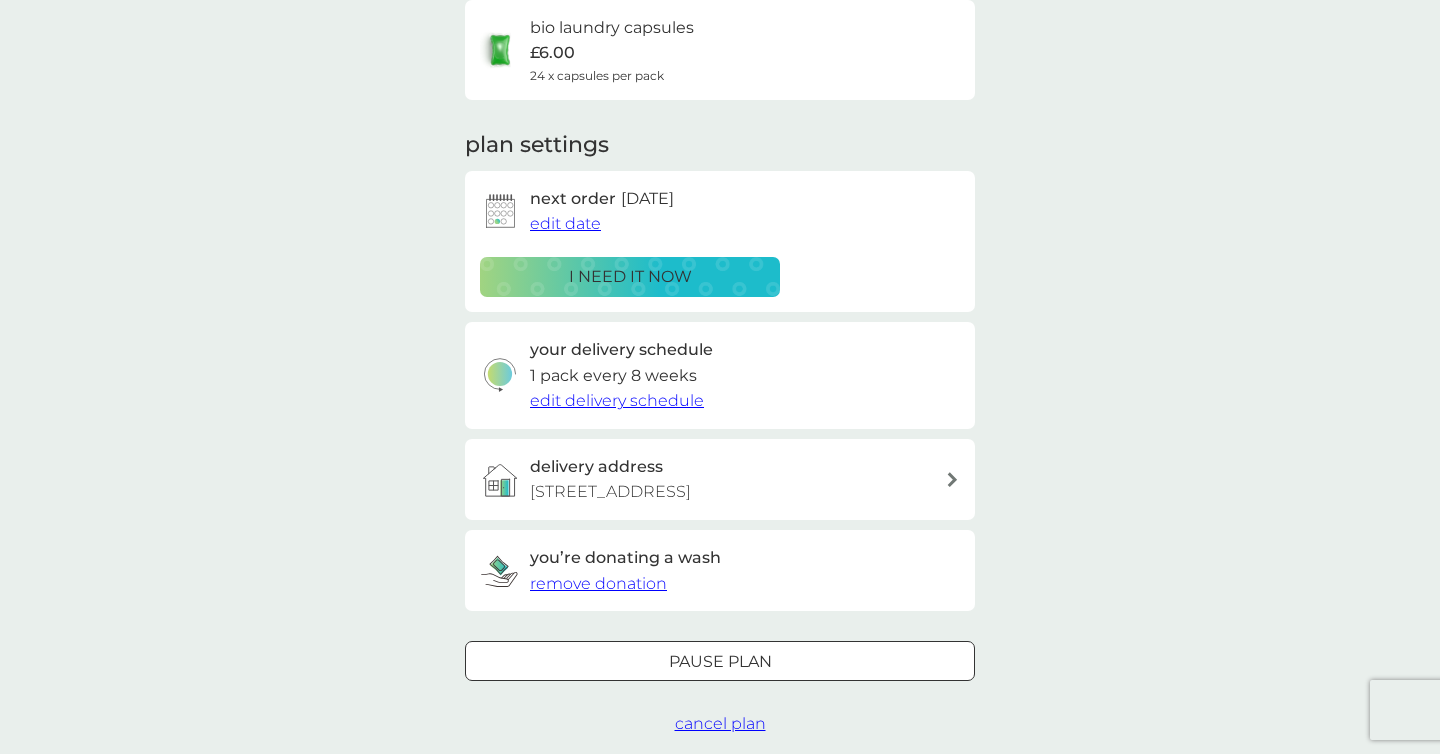 scroll, scrollTop: 0, scrollLeft: 0, axis: both 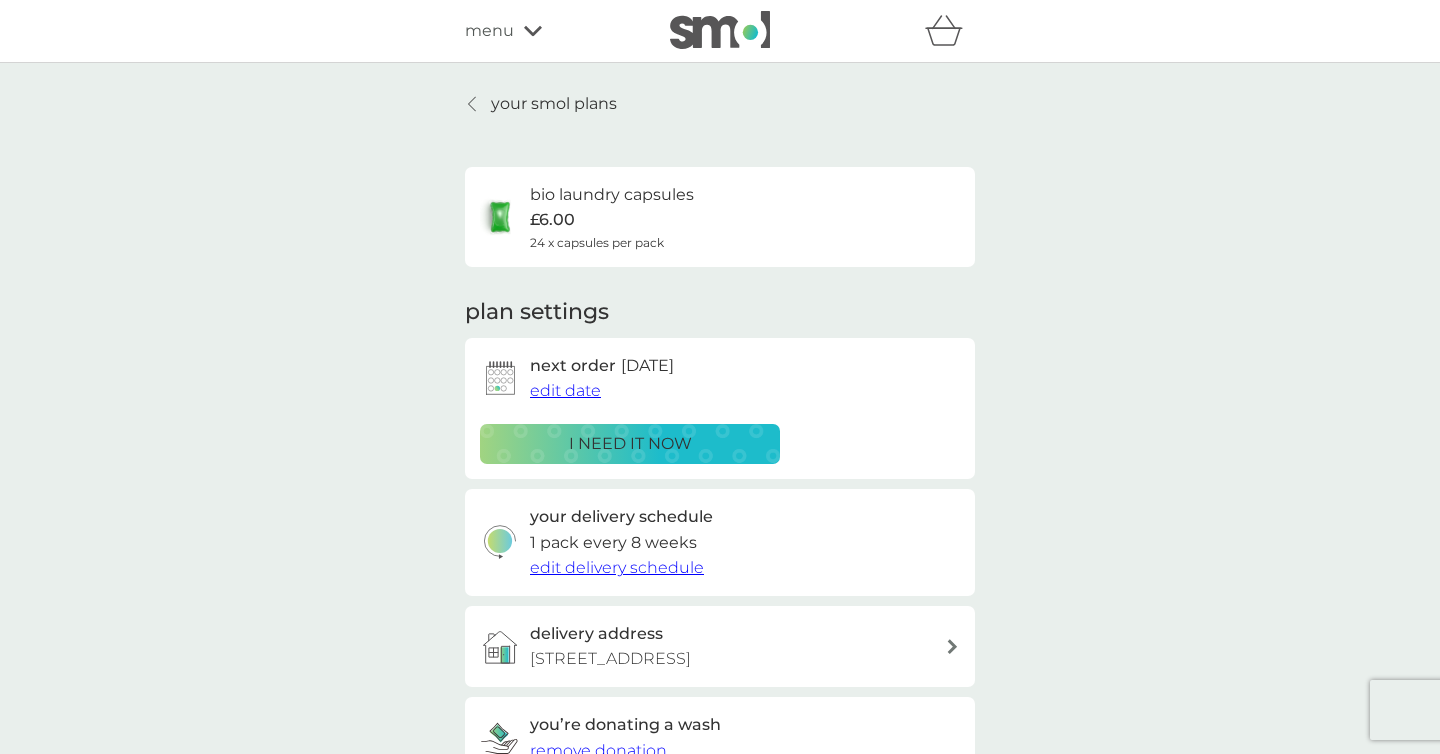 click on "edit delivery schedule" at bounding box center [617, 567] 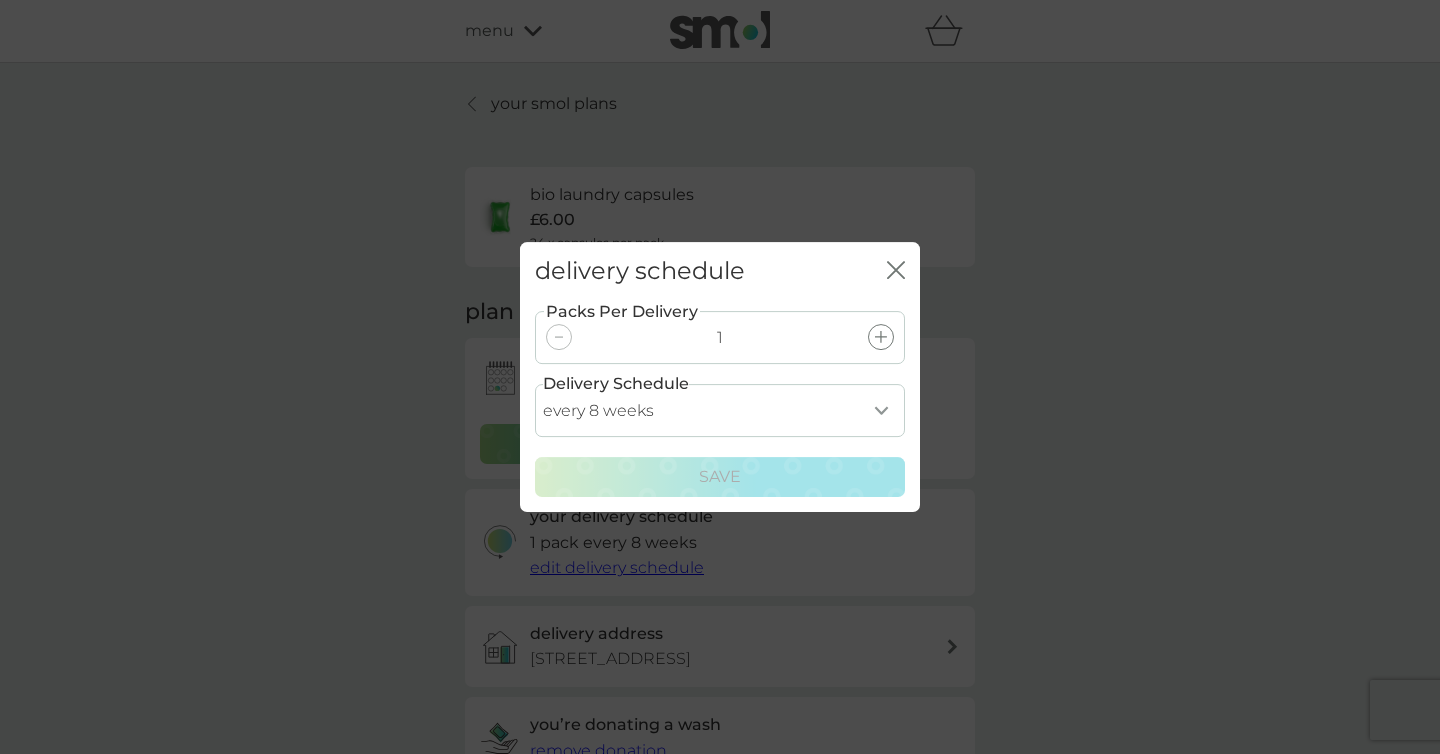 click 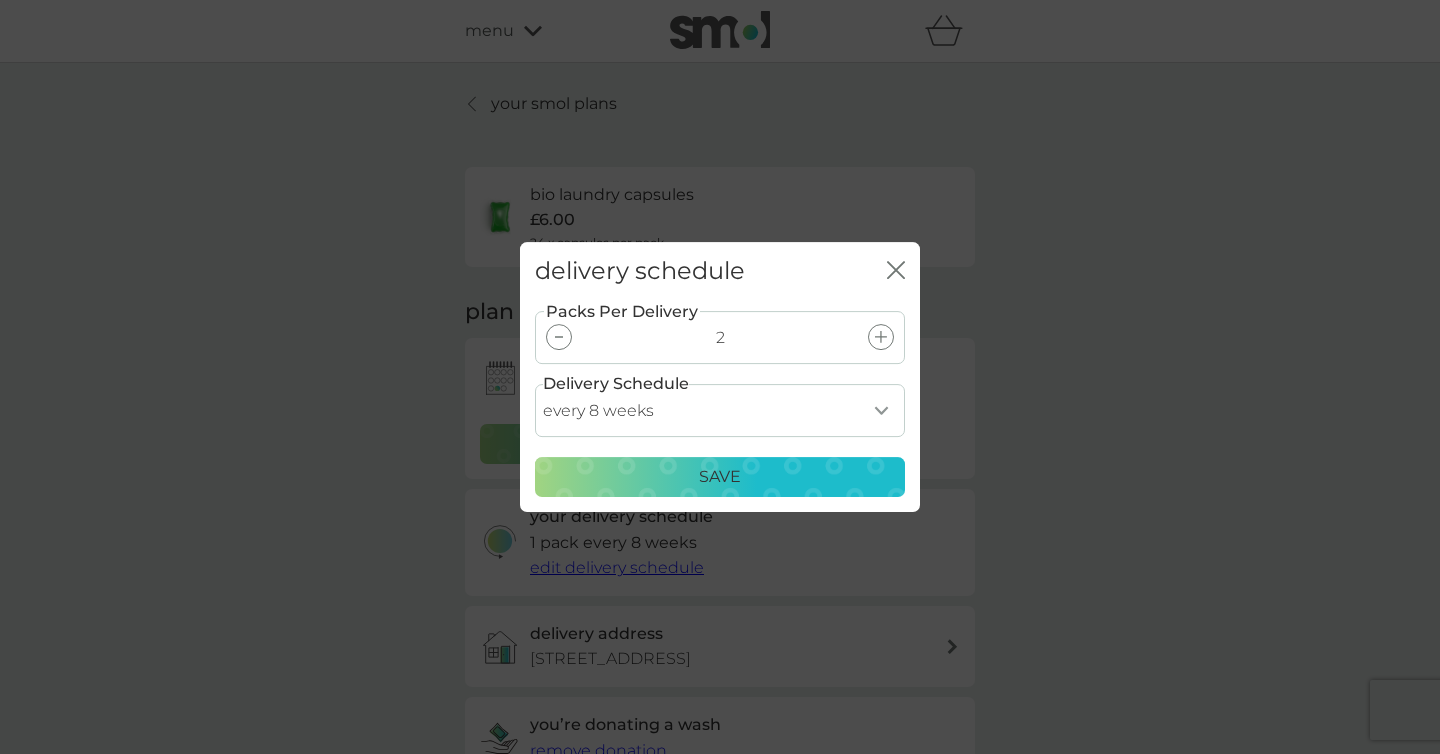 click on "Save" at bounding box center [720, 477] 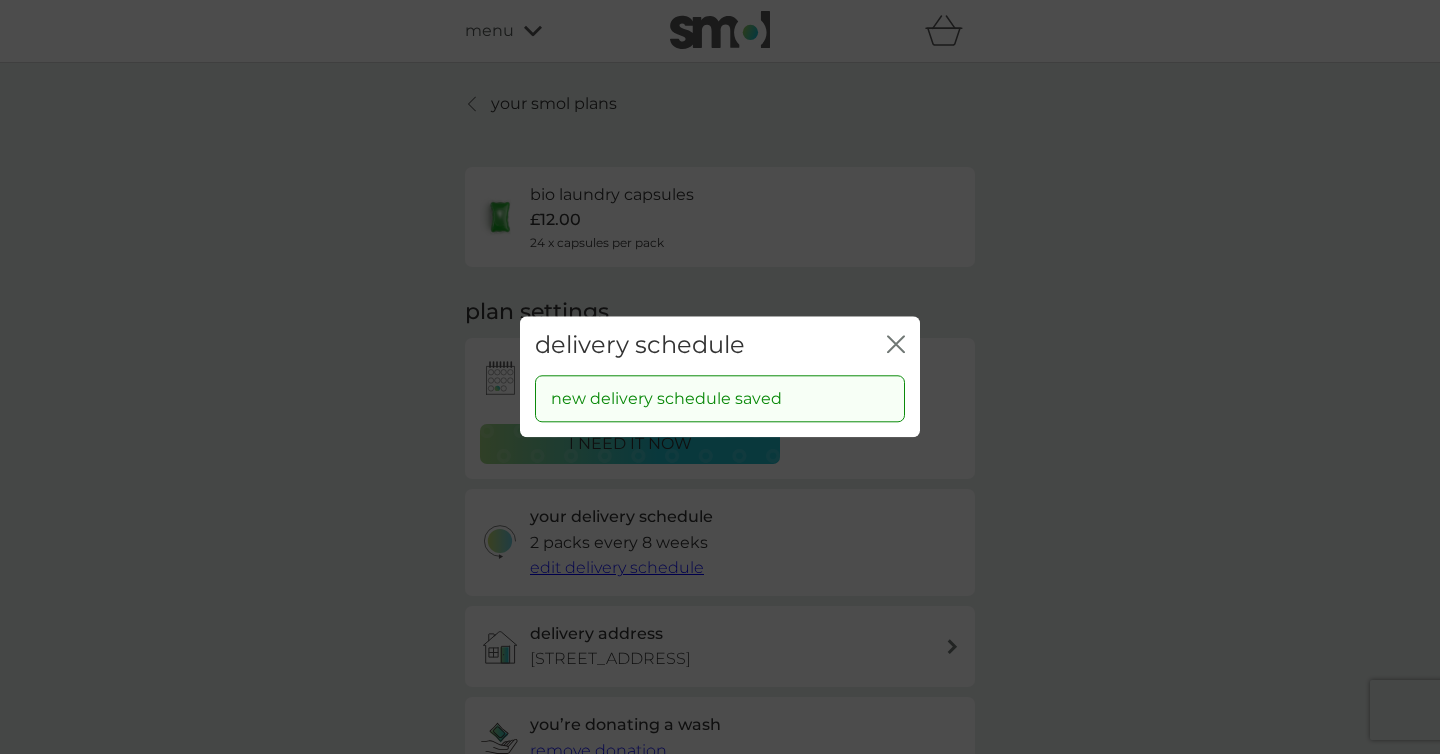 click on "close" 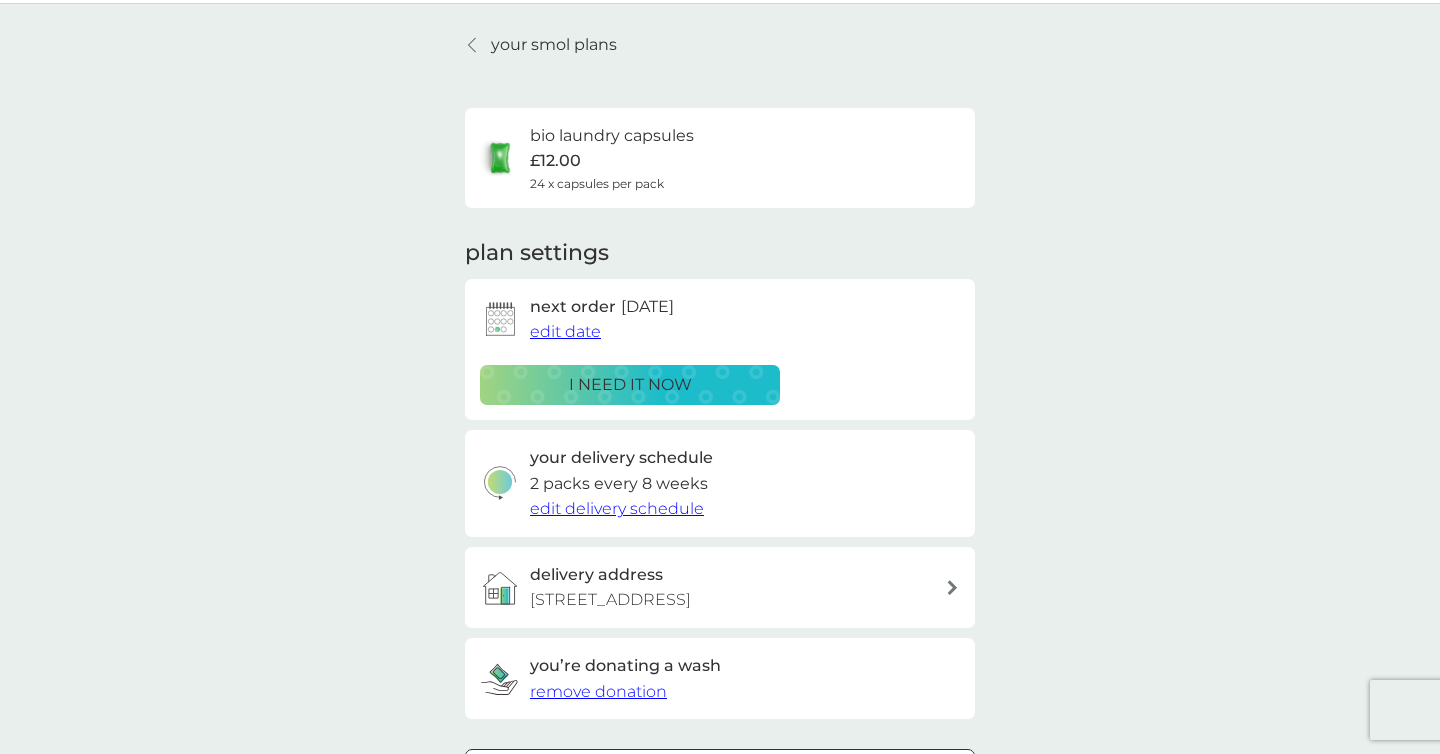 scroll, scrollTop: 0, scrollLeft: 0, axis: both 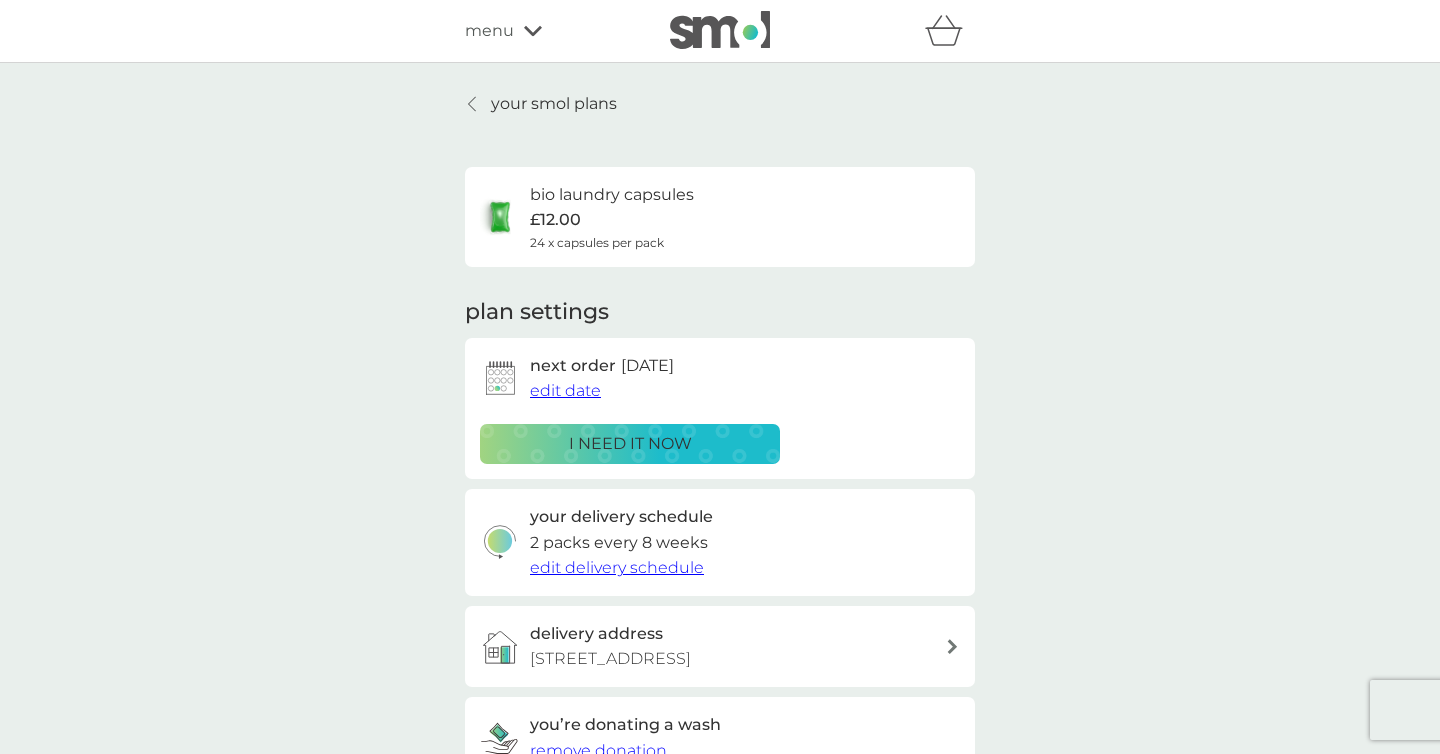 click on "your smol plans" at bounding box center [554, 104] 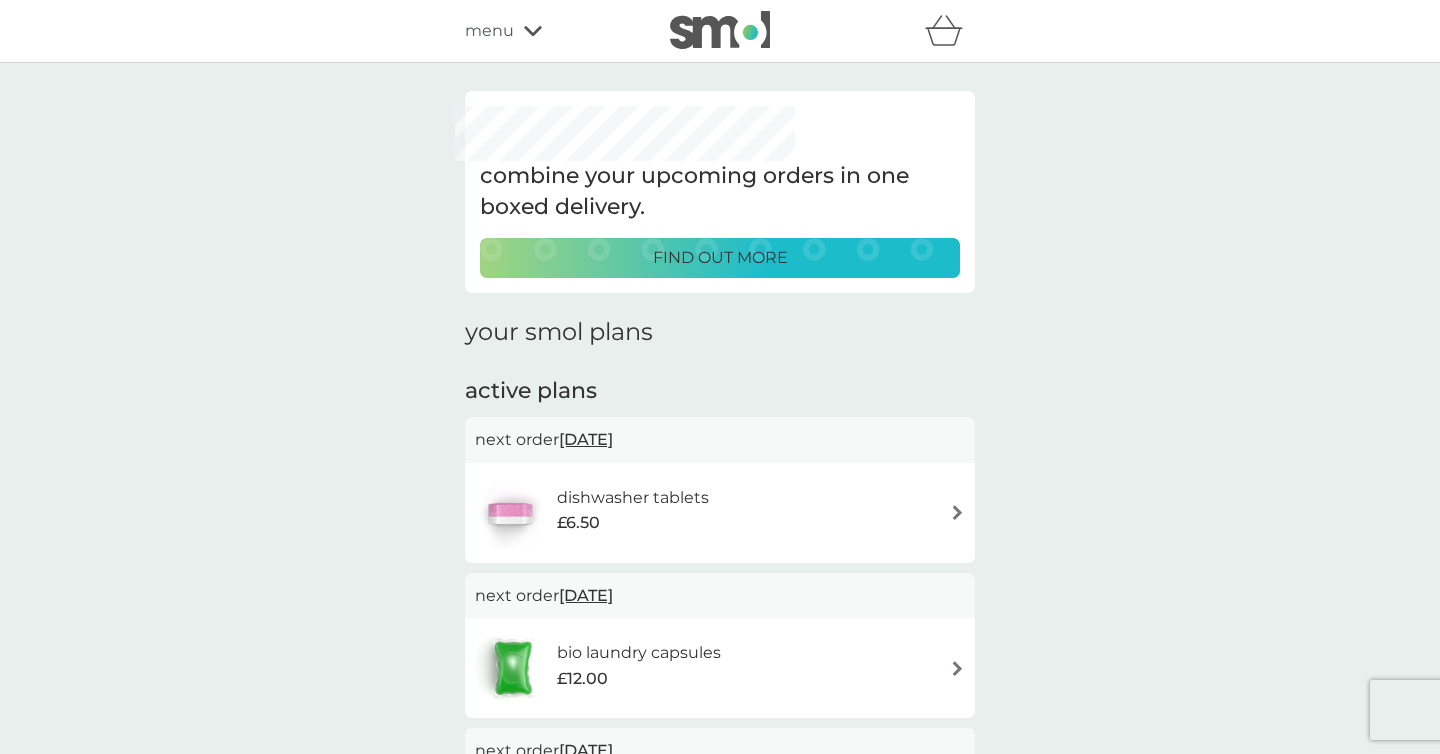 click on "find out more" at bounding box center [720, 258] 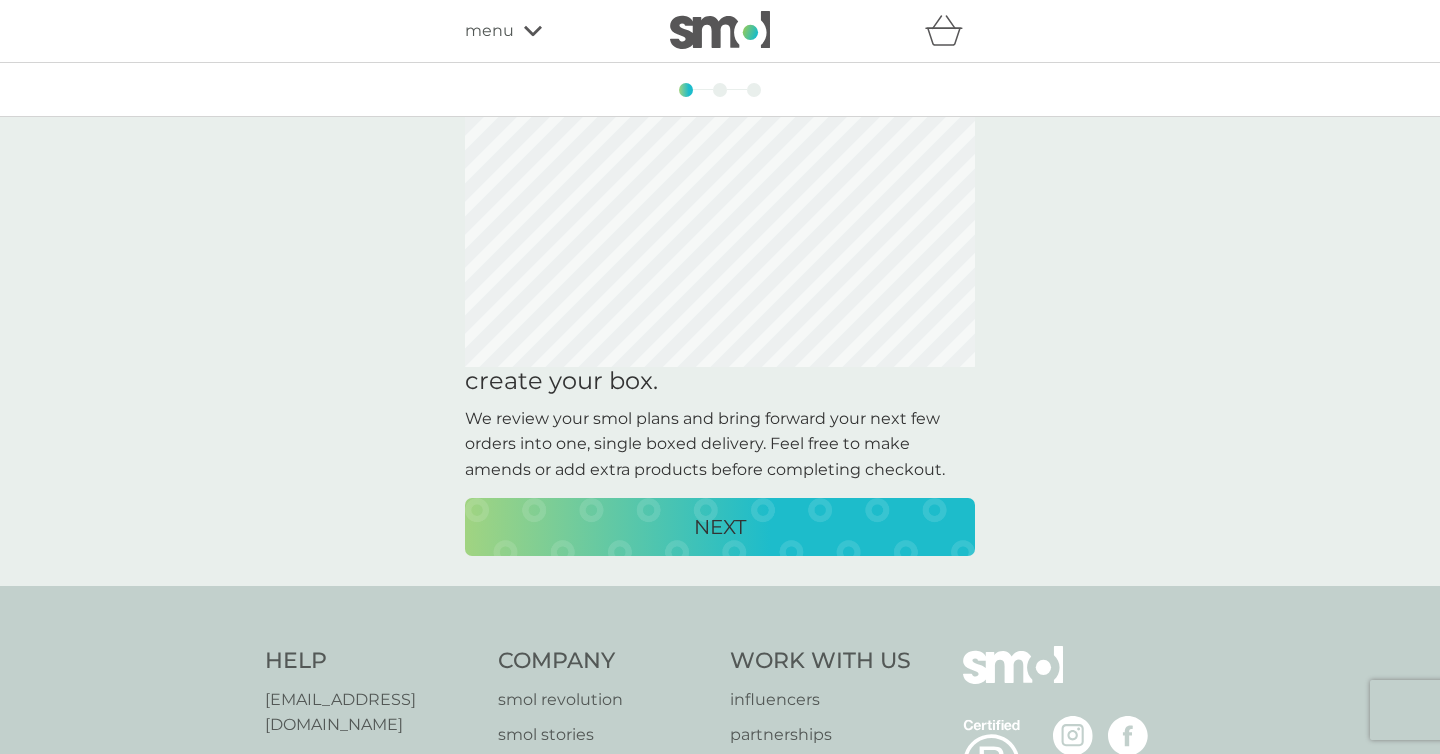 click on "NEXT" at bounding box center (720, 527) 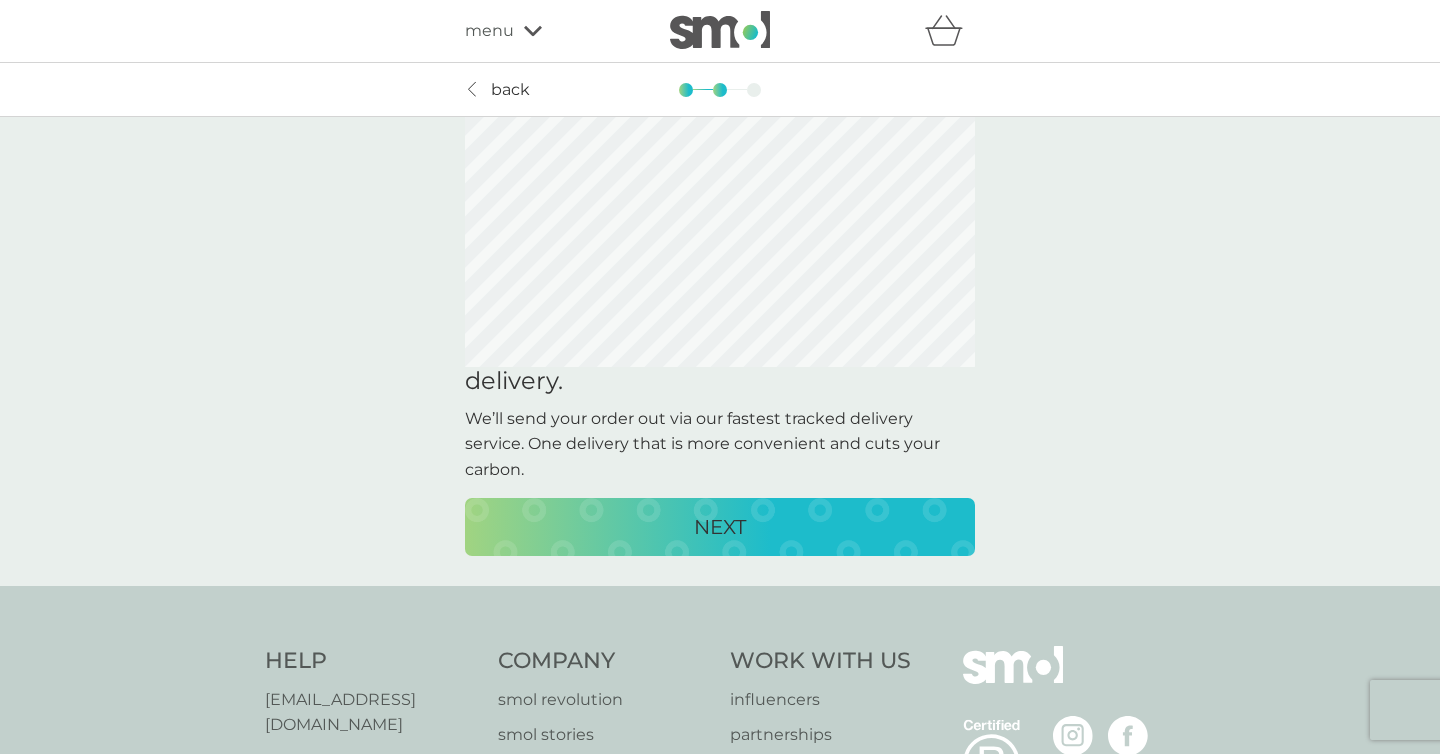 click on "NEXT" at bounding box center [720, 527] 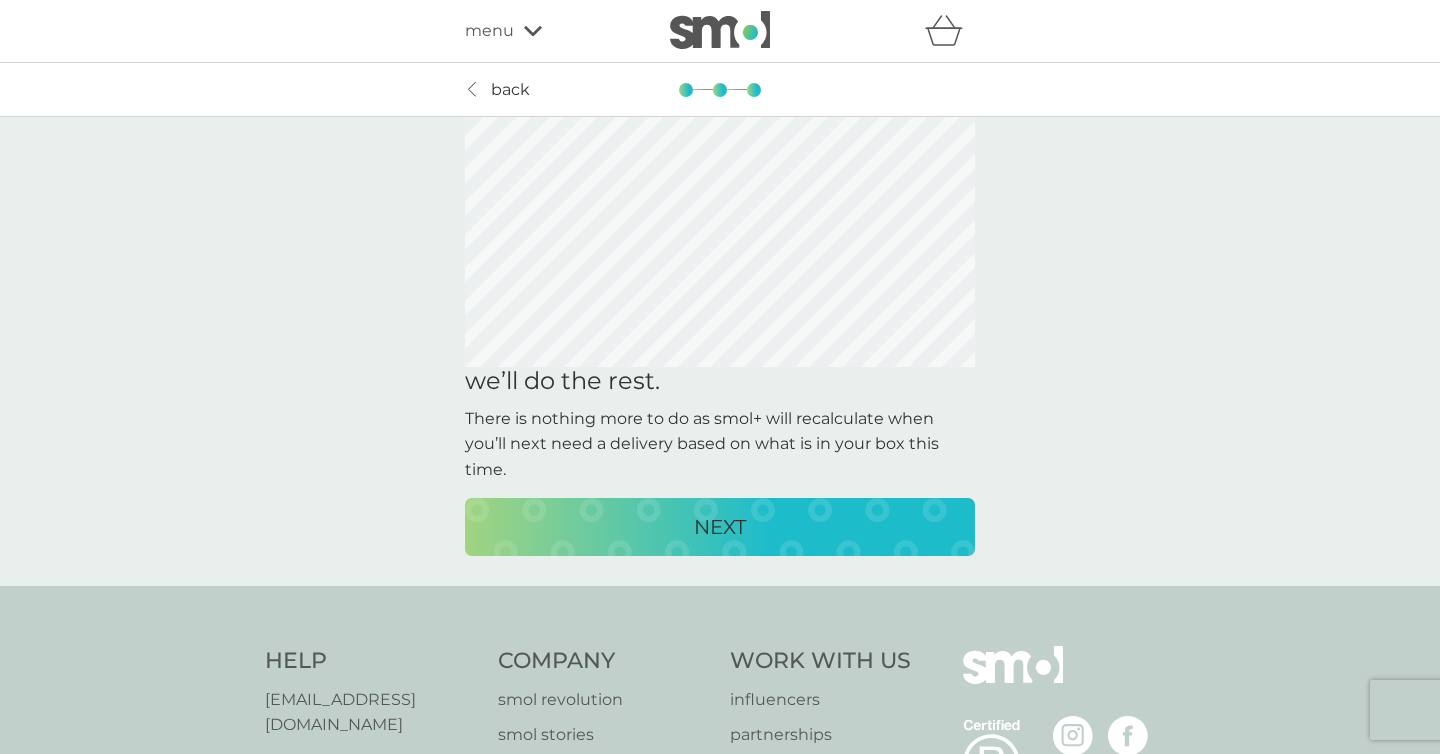 click on "NEXT" at bounding box center (720, 527) 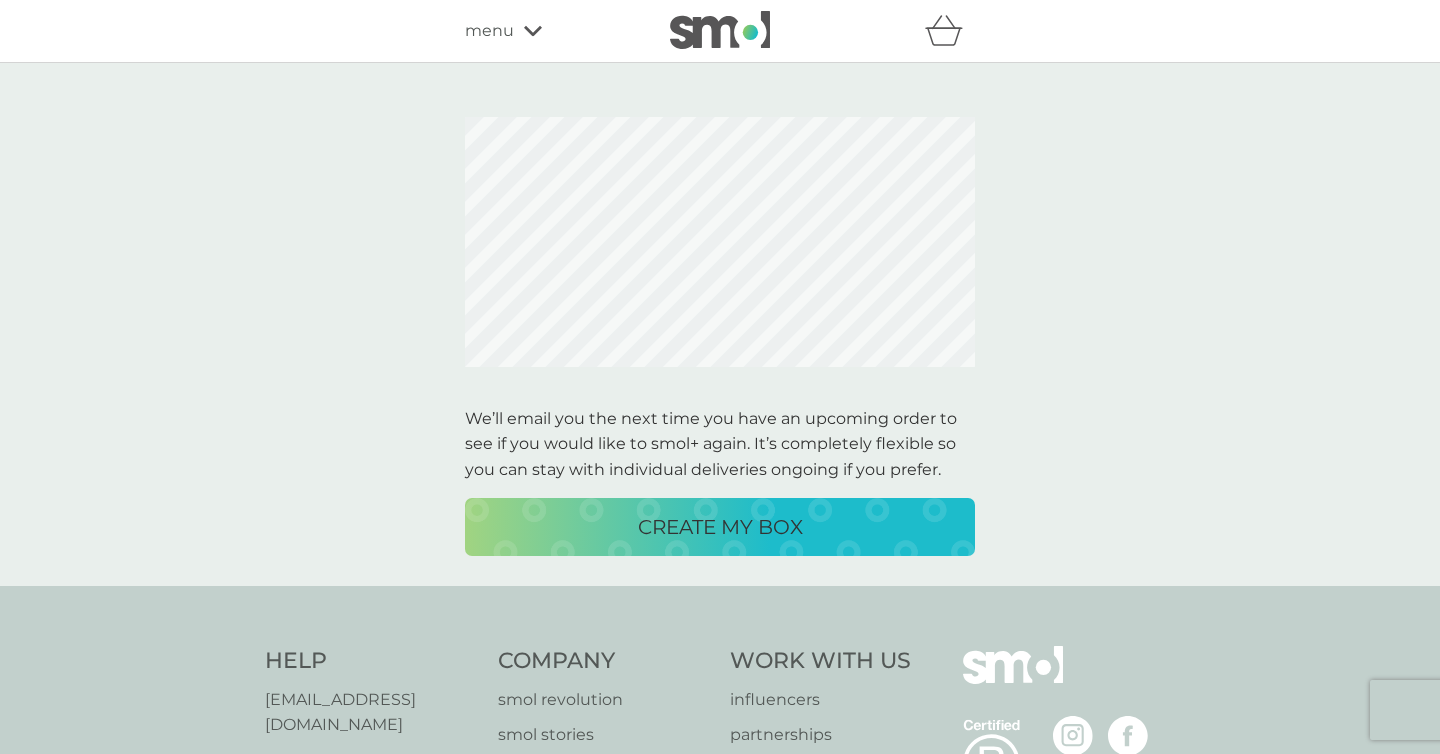 click on "CREATE MY BOX" at bounding box center [720, 527] 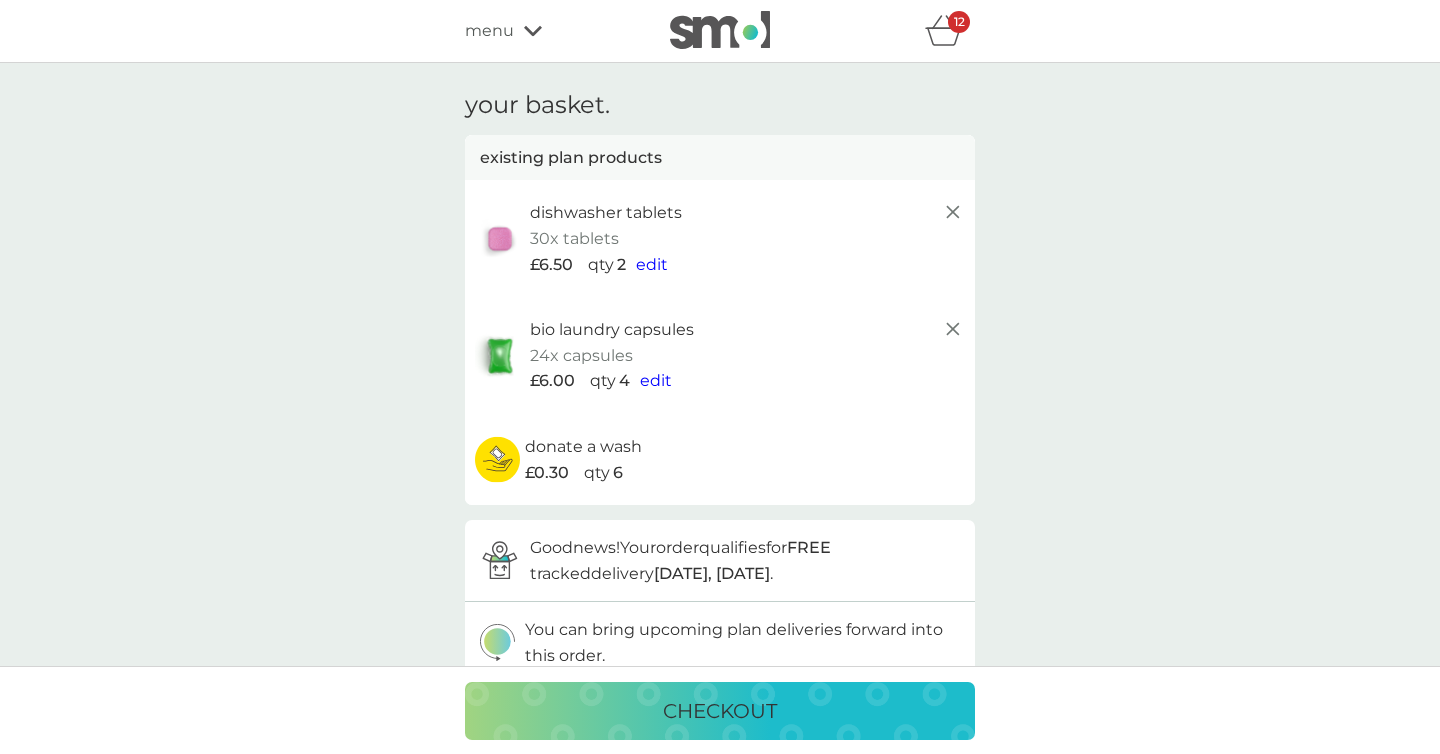 click on "edit" at bounding box center (656, 380) 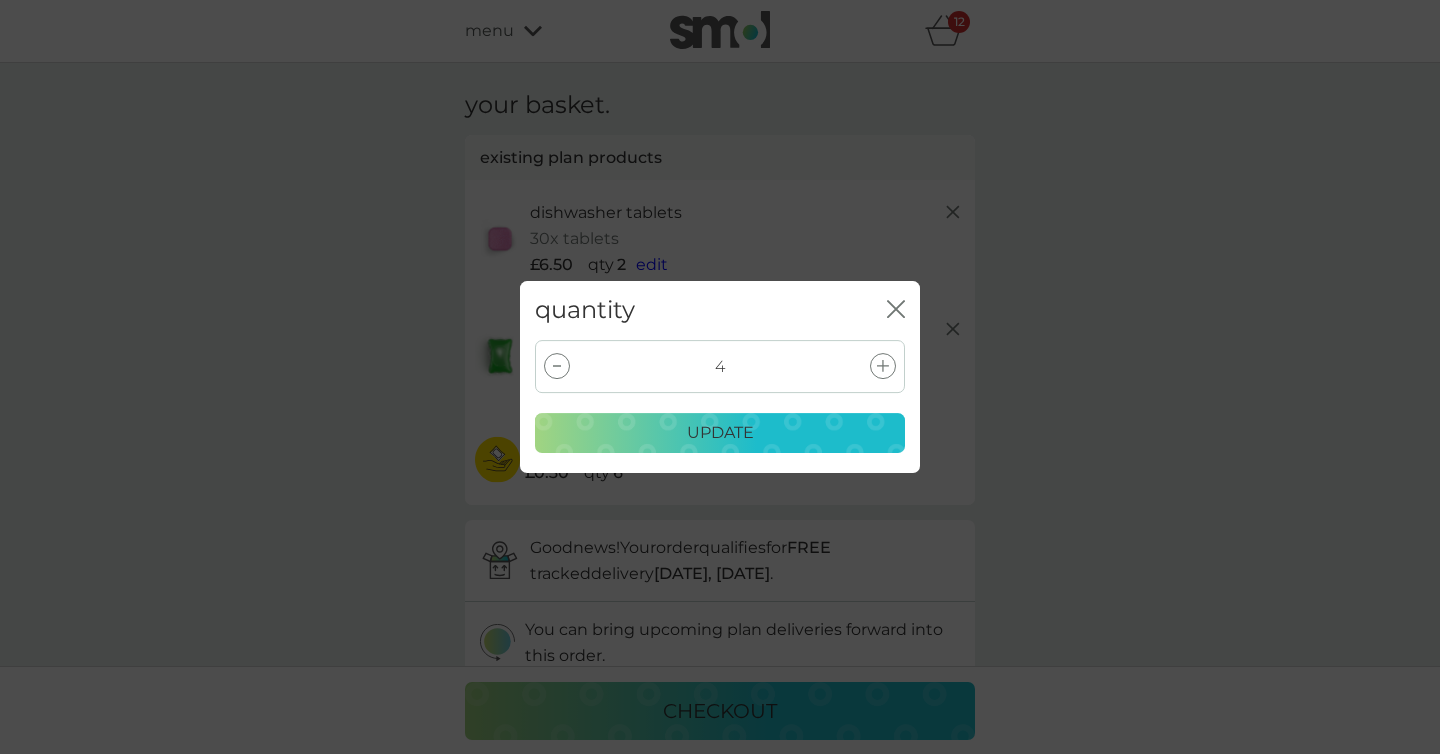 click at bounding box center (557, 366) 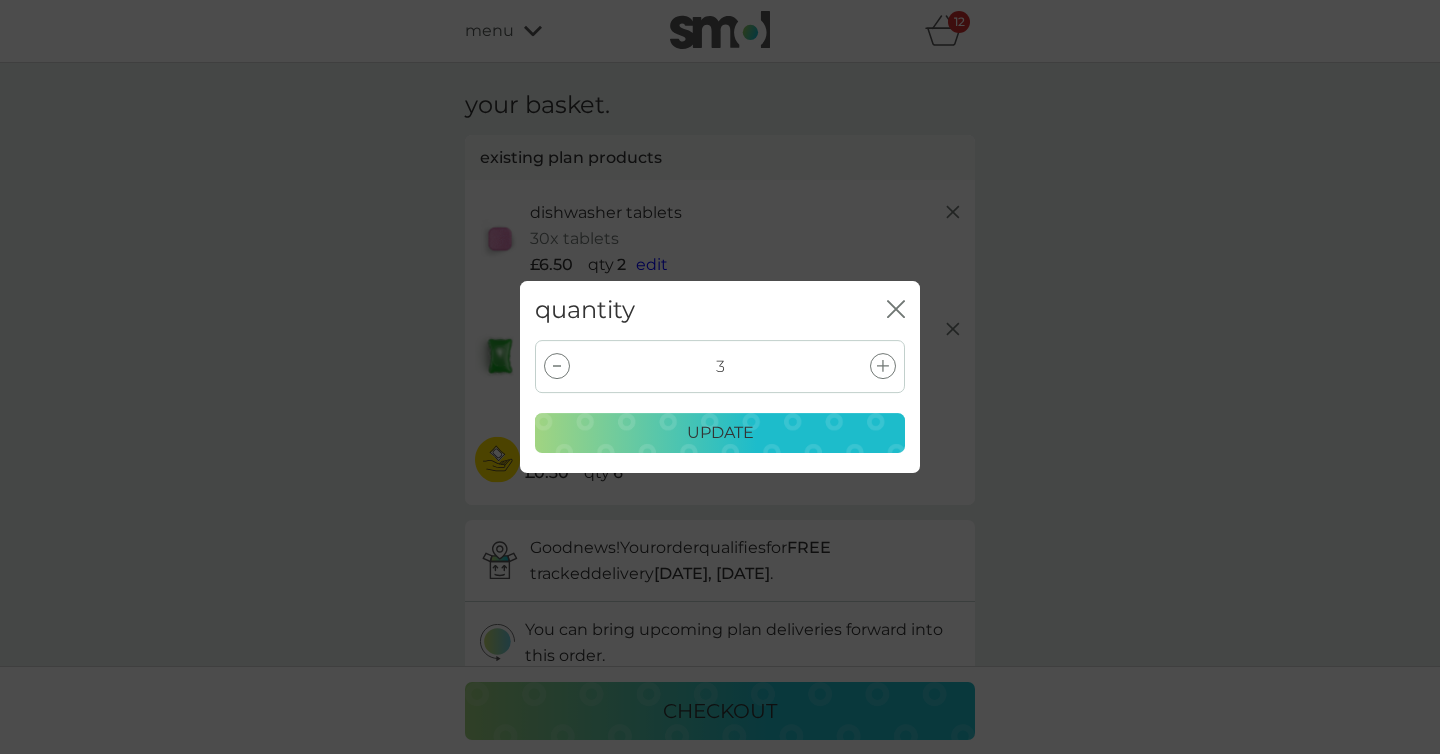 click at bounding box center [557, 366] 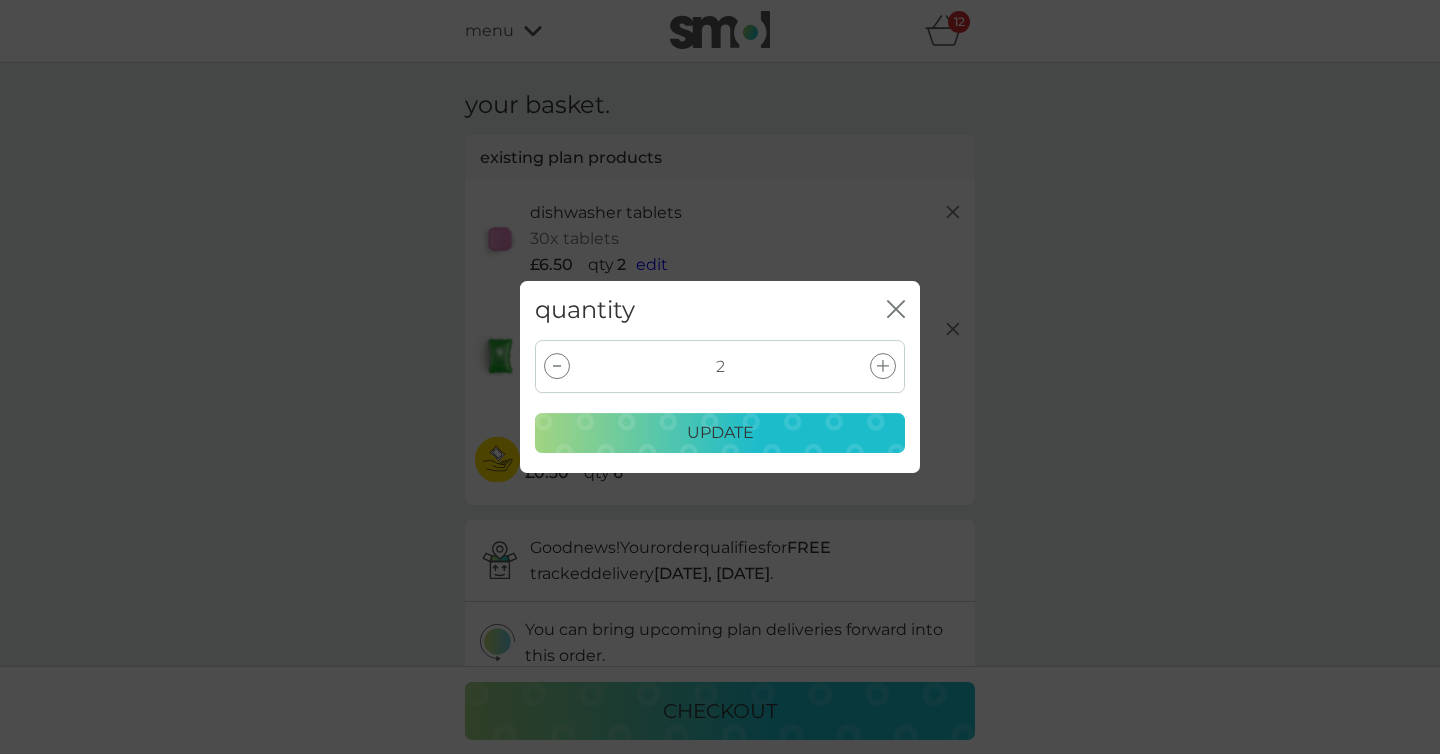 click on "update" at bounding box center [720, 433] 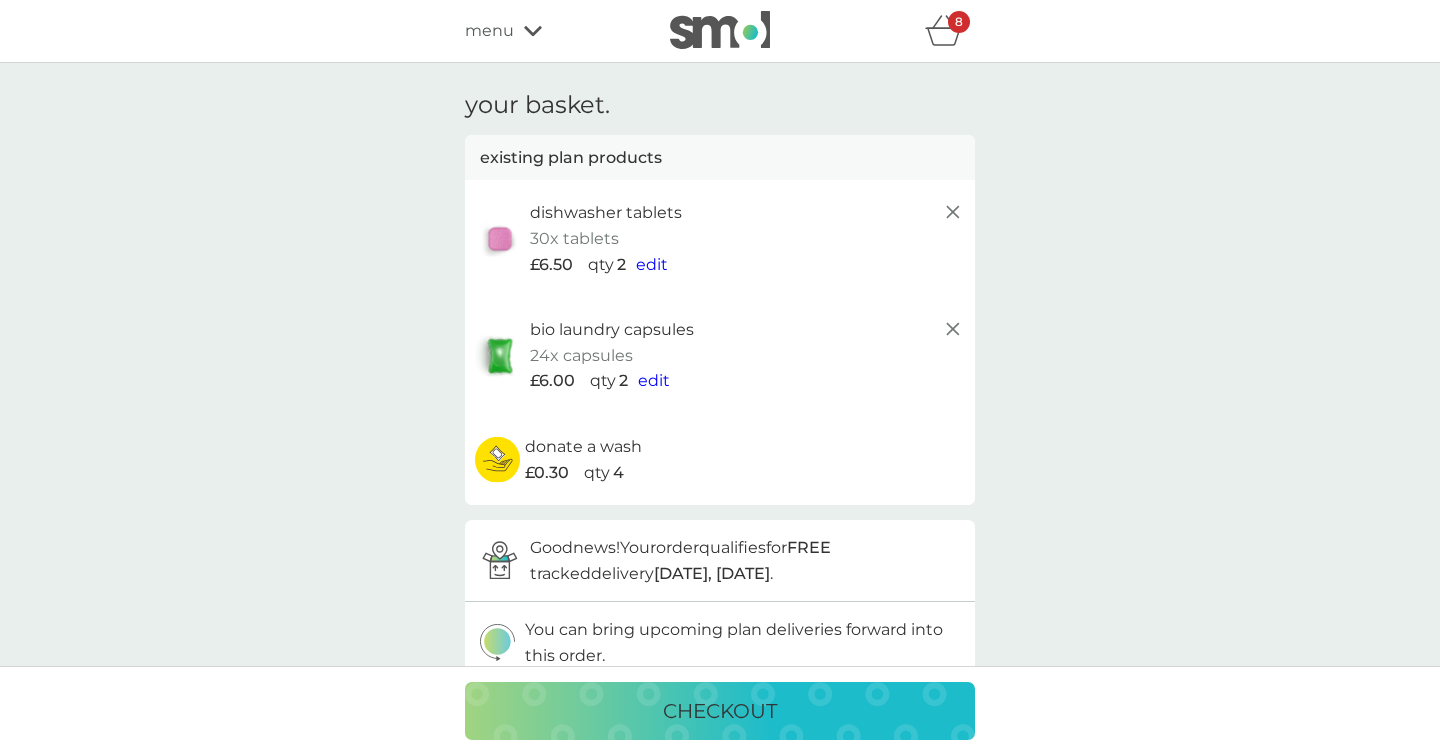 click on "edit" at bounding box center (652, 264) 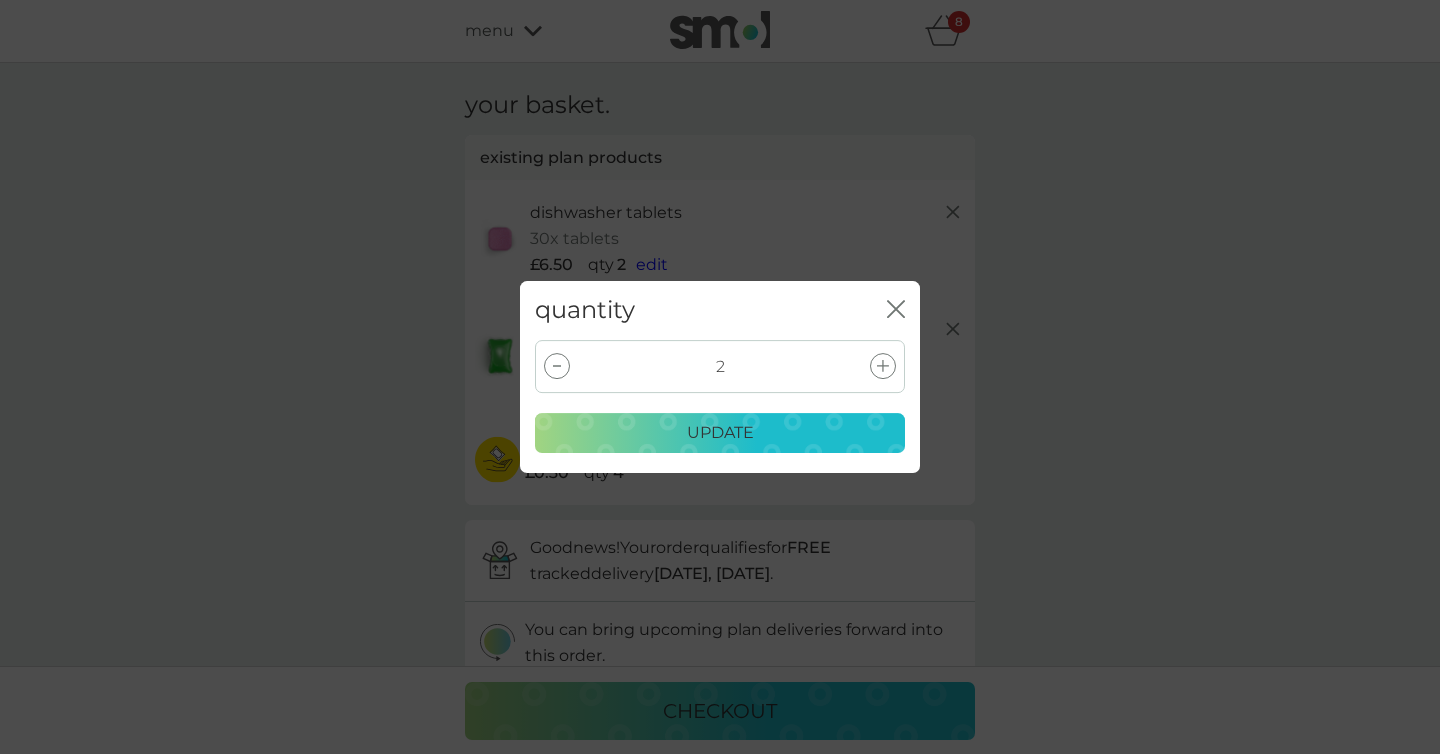 click at bounding box center [557, 366] 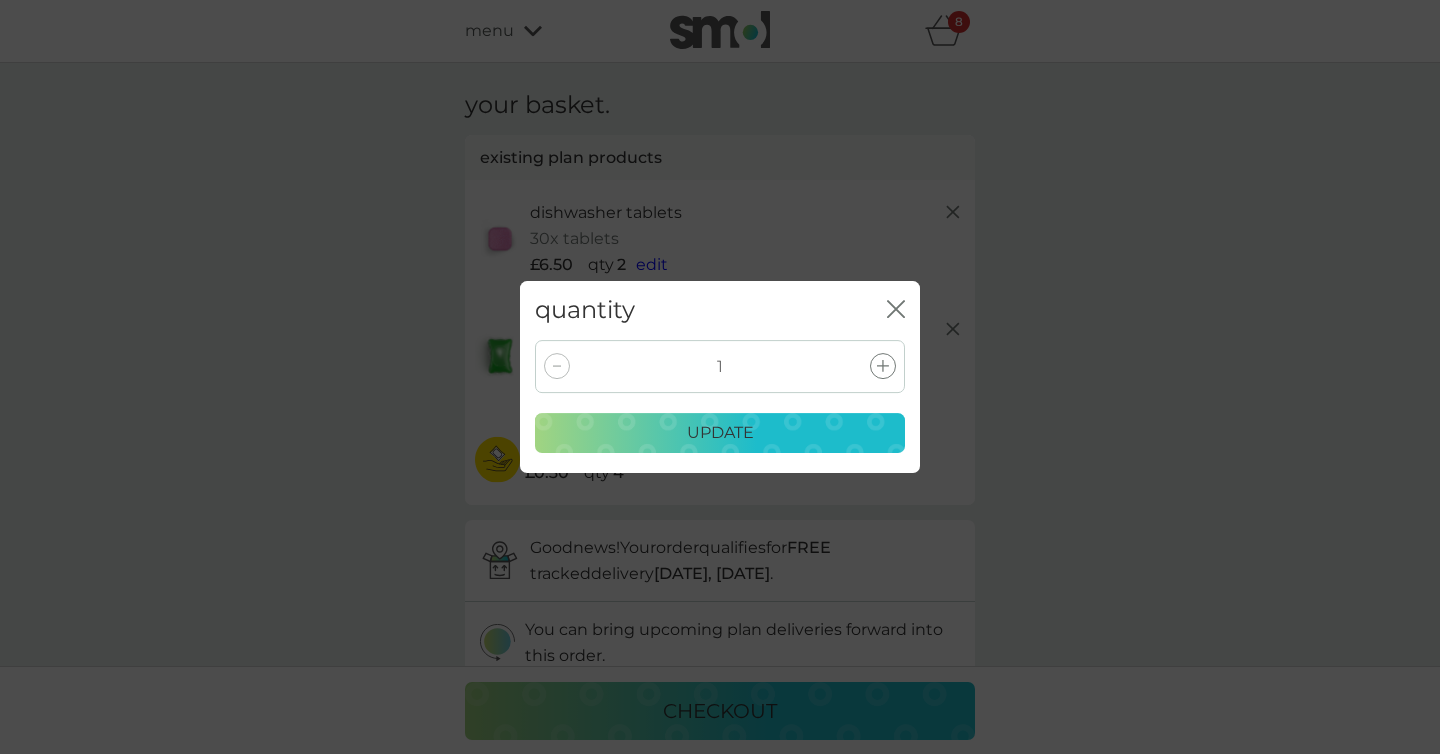 click on "update" at bounding box center (720, 433) 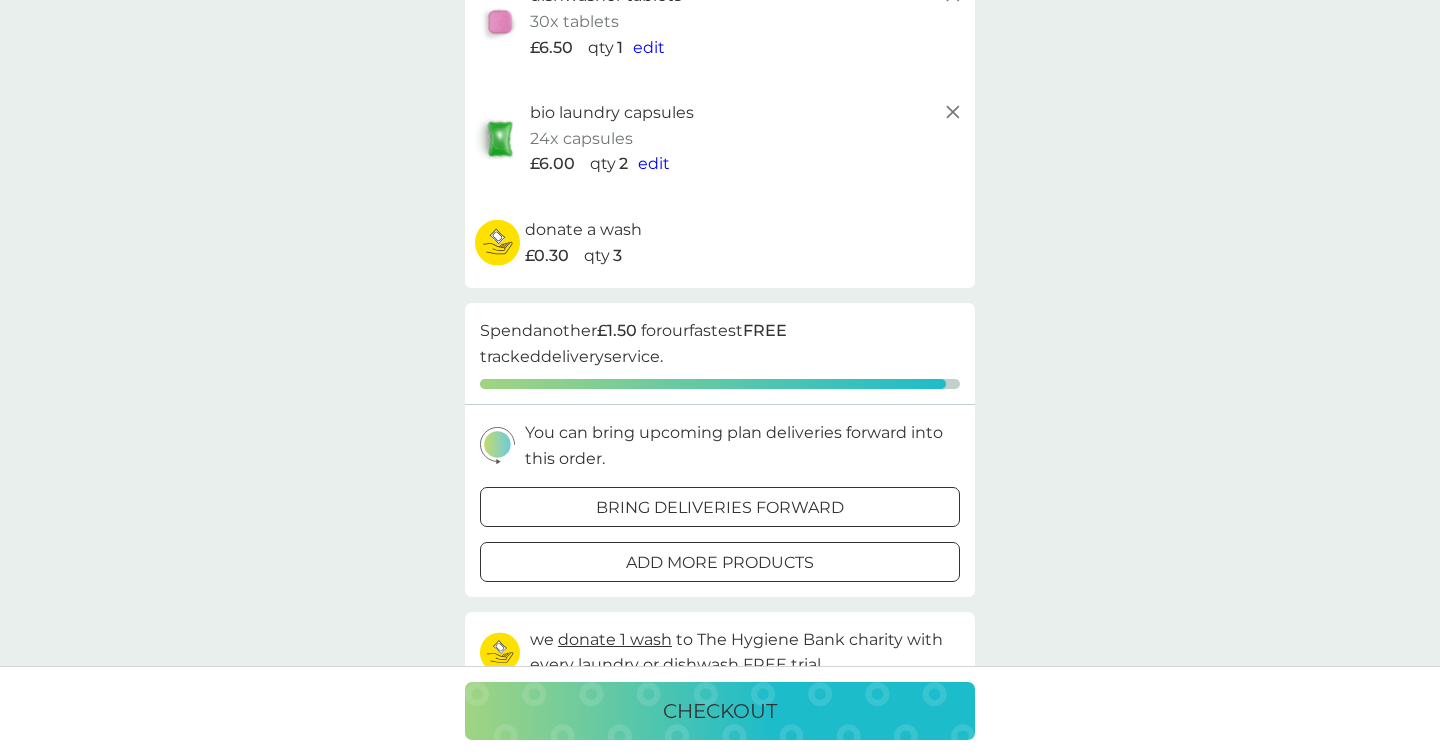 scroll, scrollTop: 214, scrollLeft: 0, axis: vertical 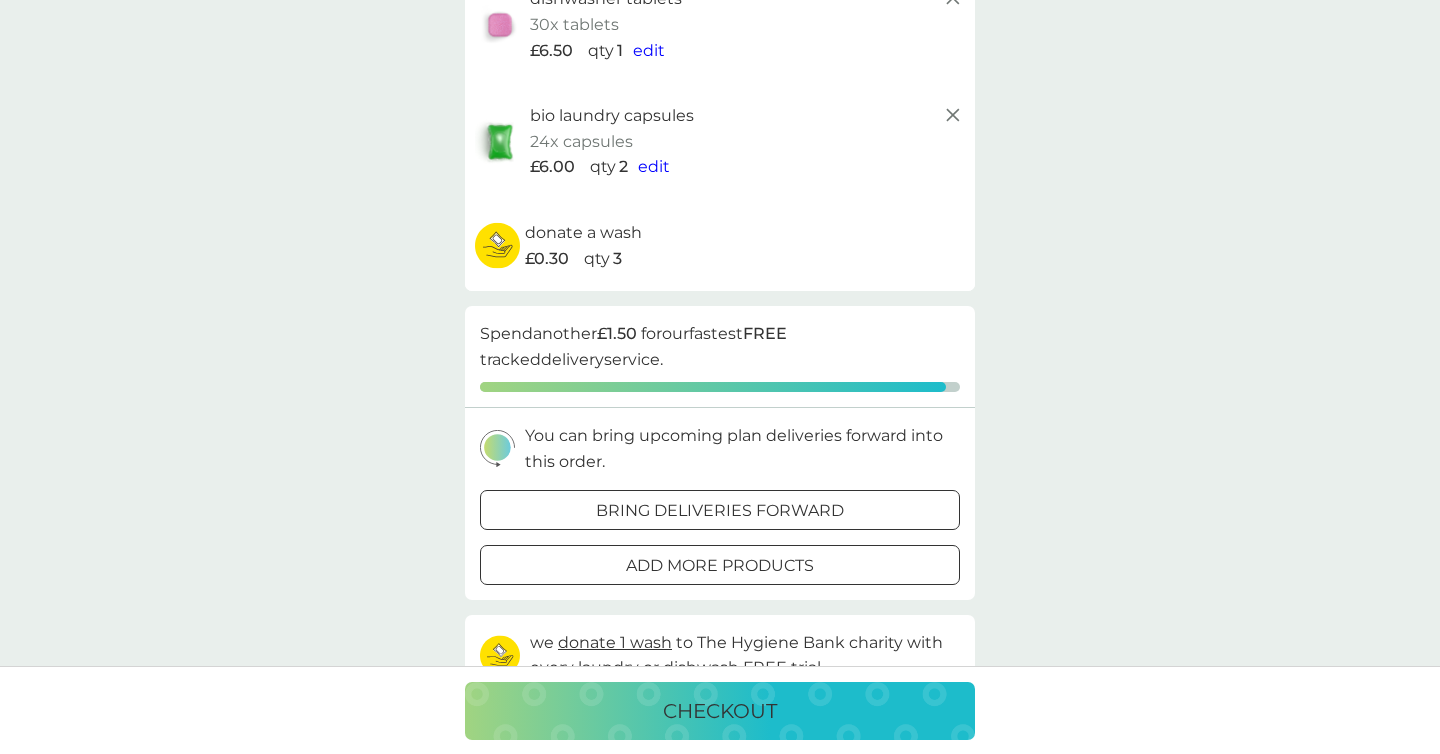 click on "bring deliveries forward" at bounding box center [720, 511] 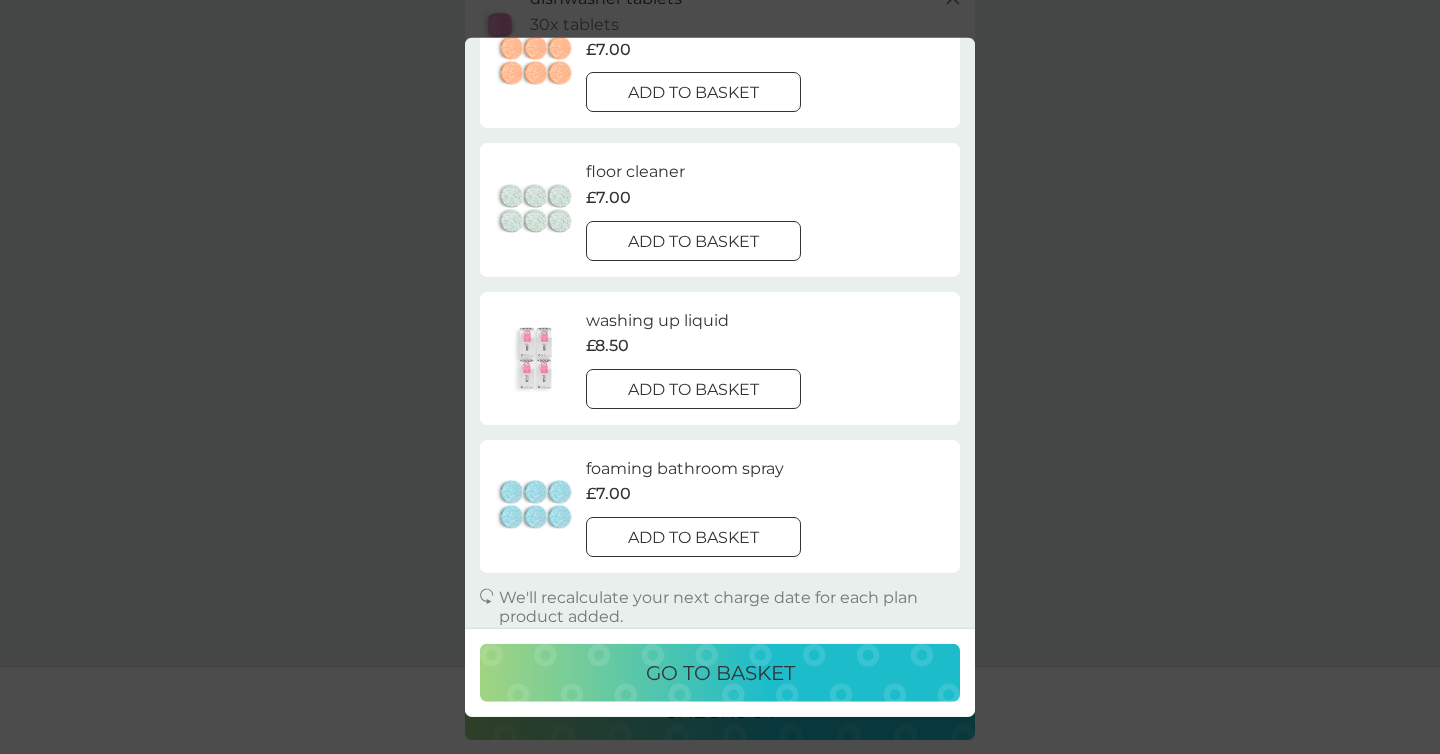 scroll, scrollTop: 363, scrollLeft: 0, axis: vertical 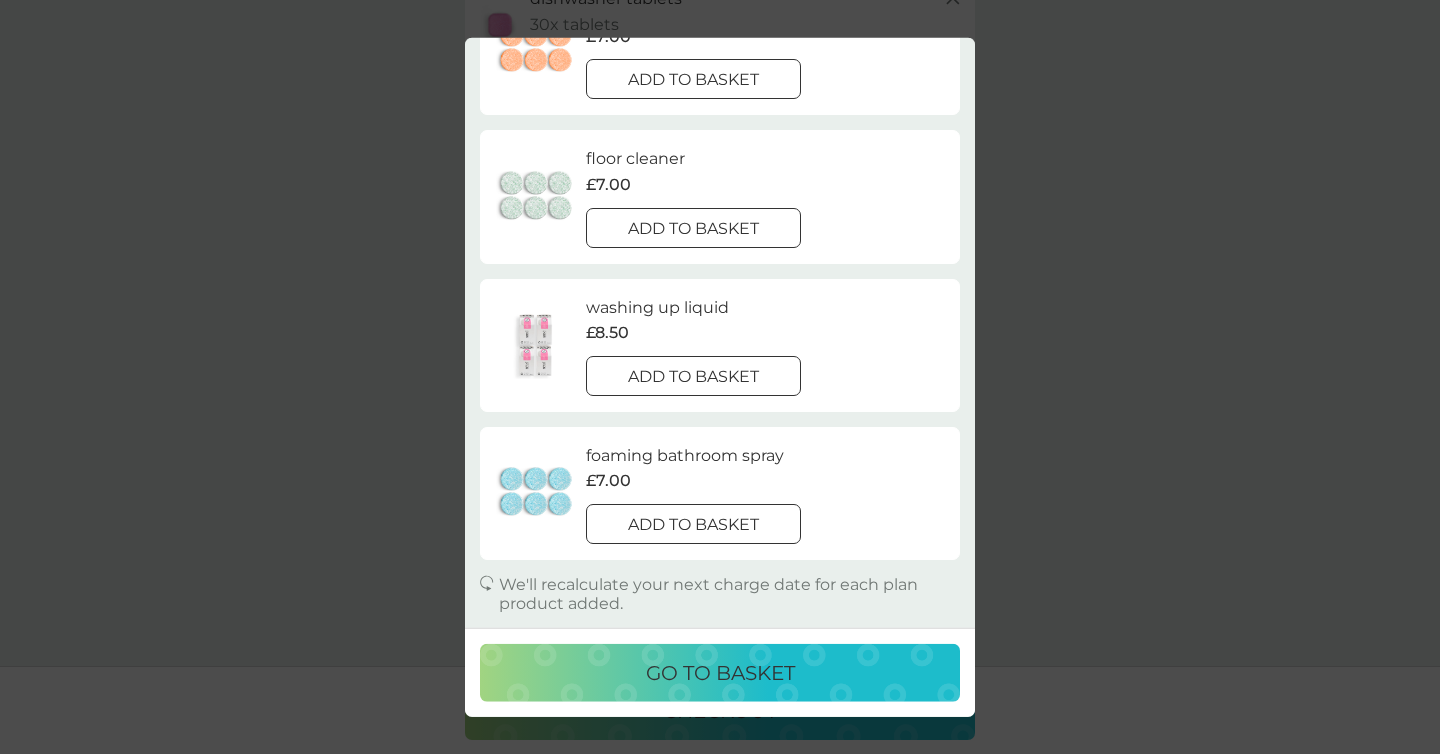 click on "go to basket" at bounding box center (720, 672) 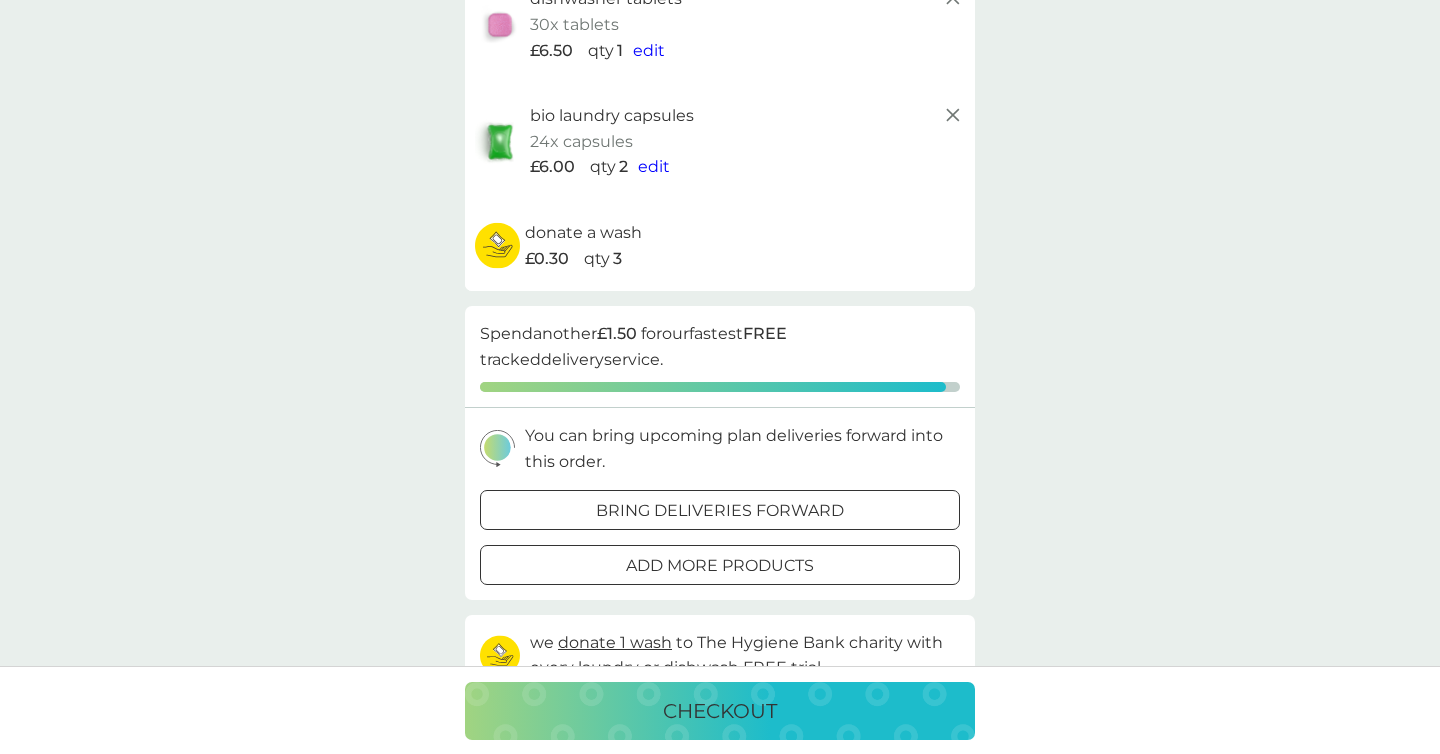 click on "add more products" at bounding box center (720, 566) 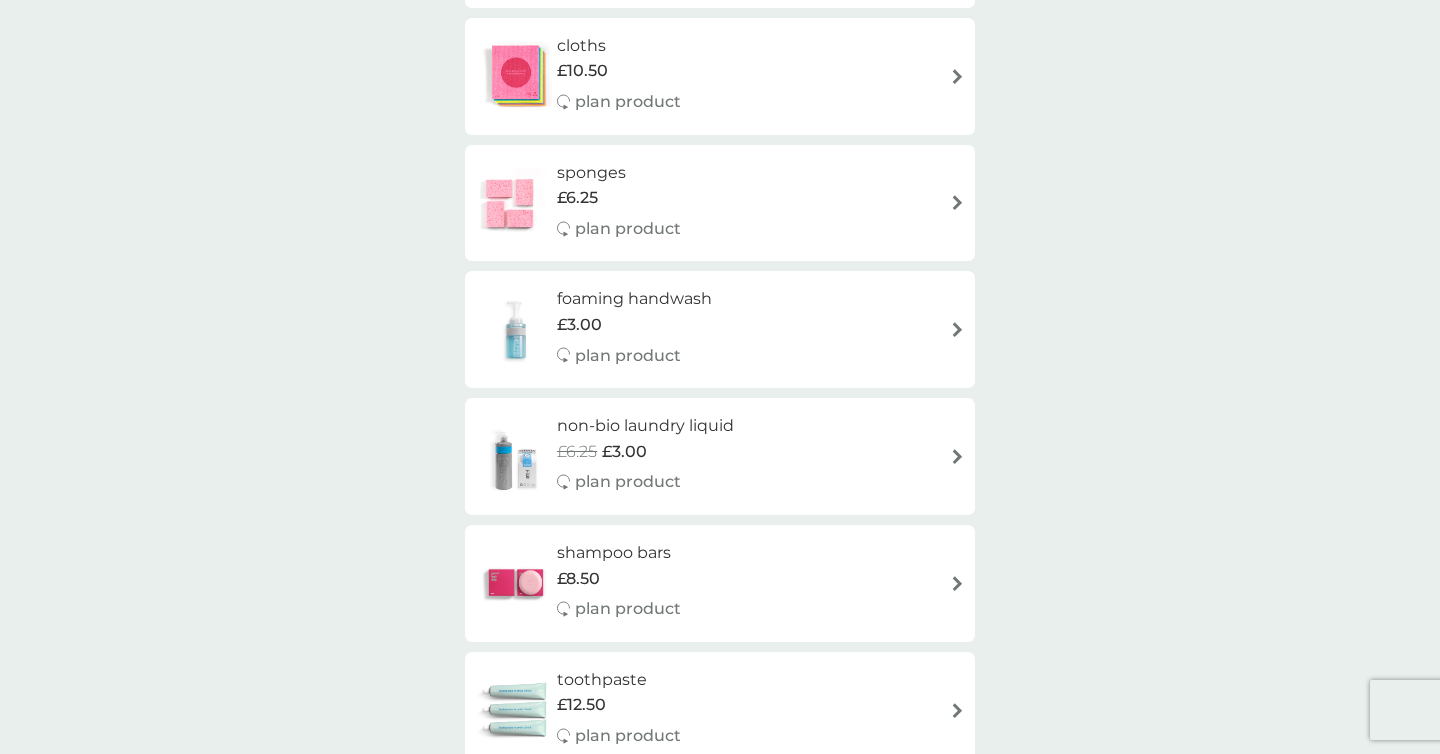 scroll, scrollTop: 1580, scrollLeft: 0, axis: vertical 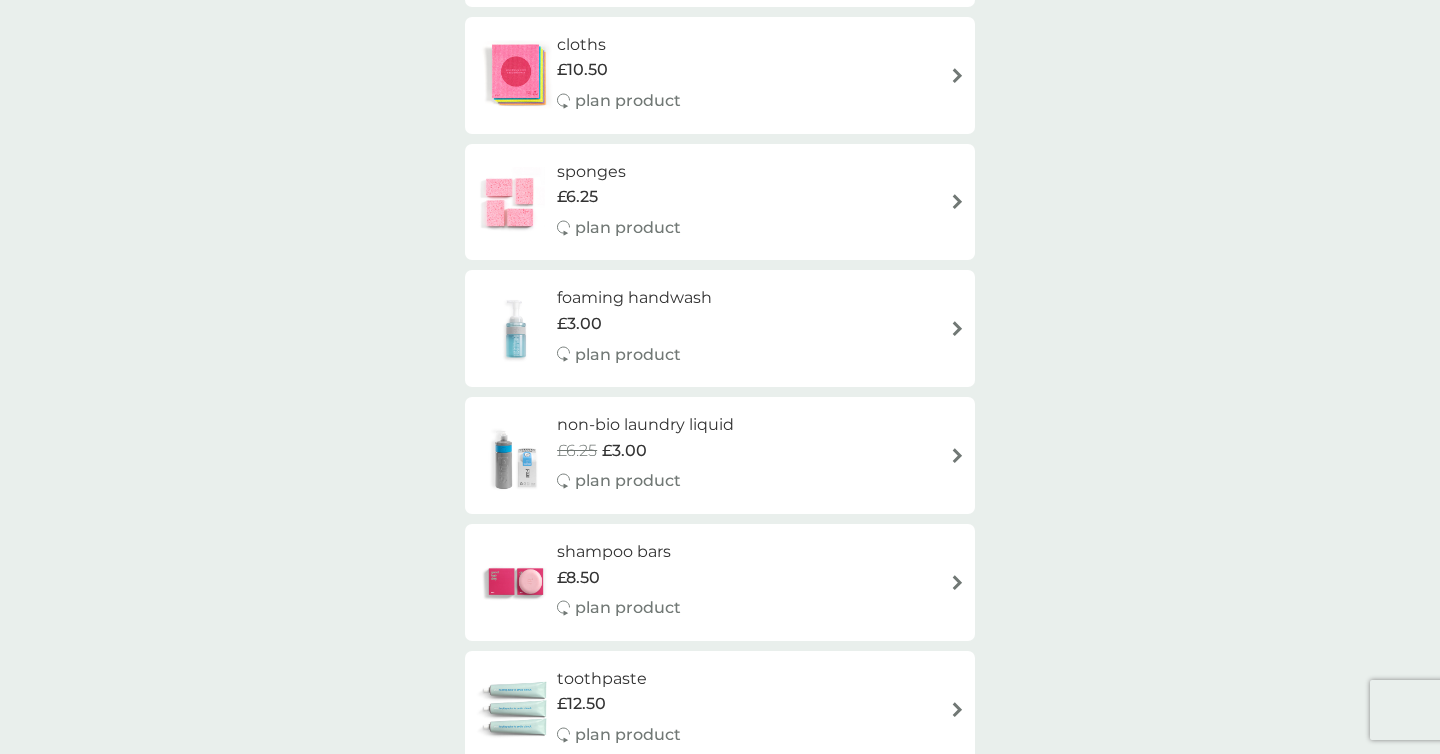 click at bounding box center [516, 329] 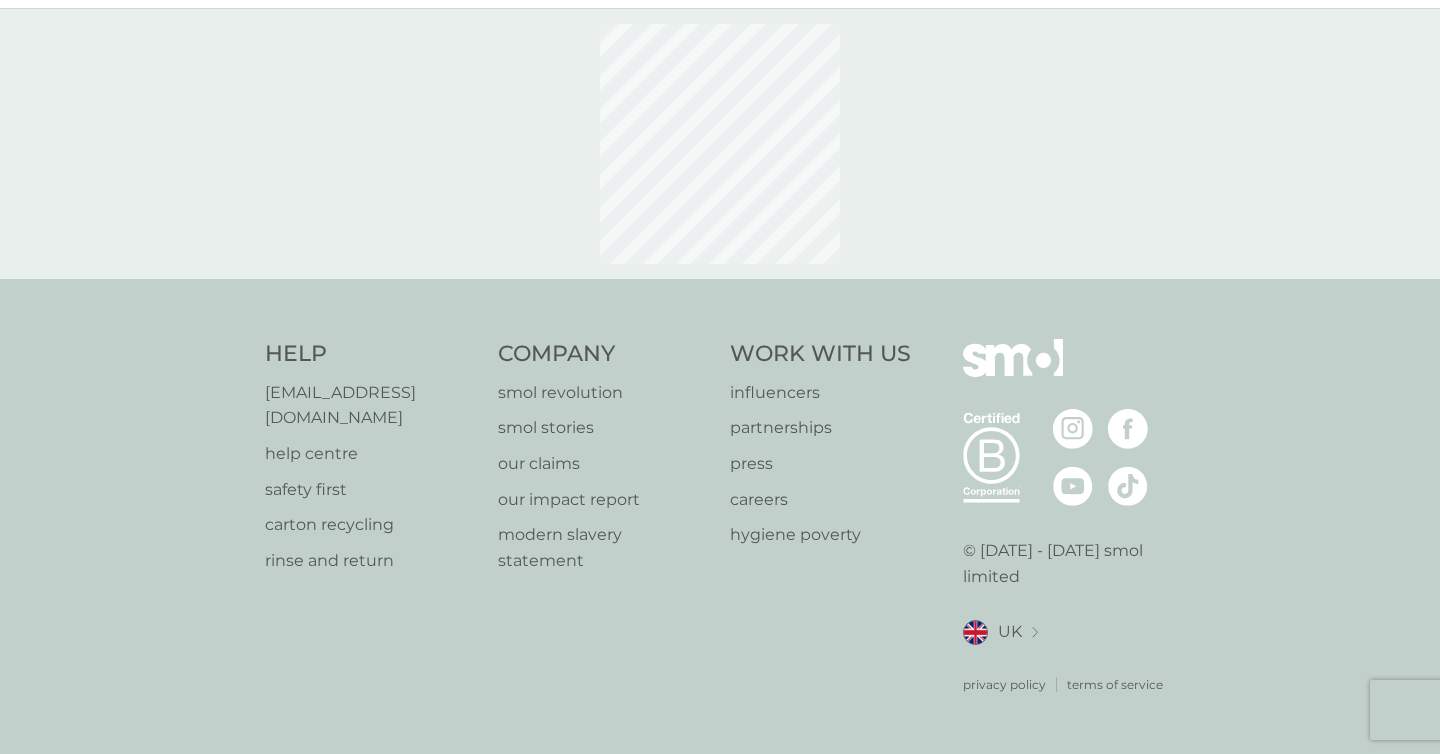 scroll, scrollTop: 0, scrollLeft: 0, axis: both 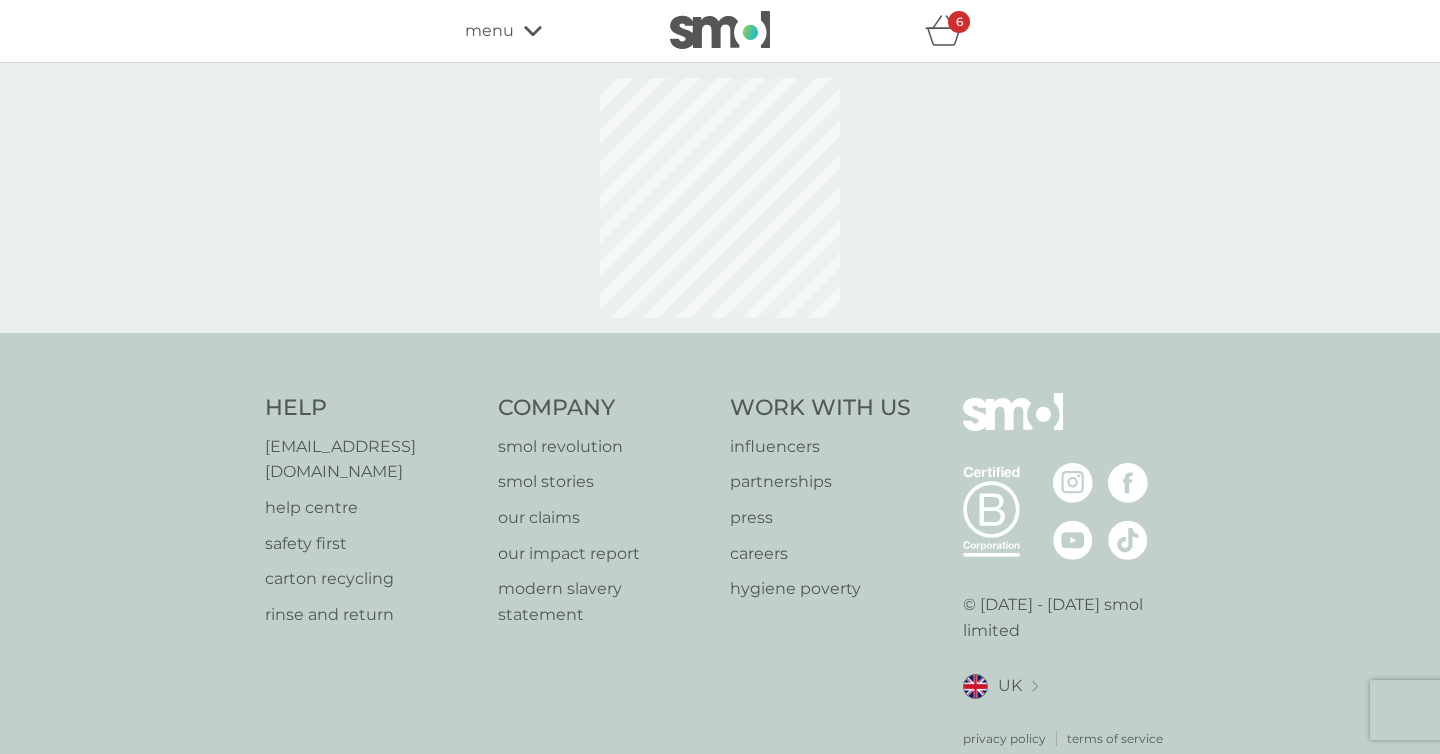 select on "119" 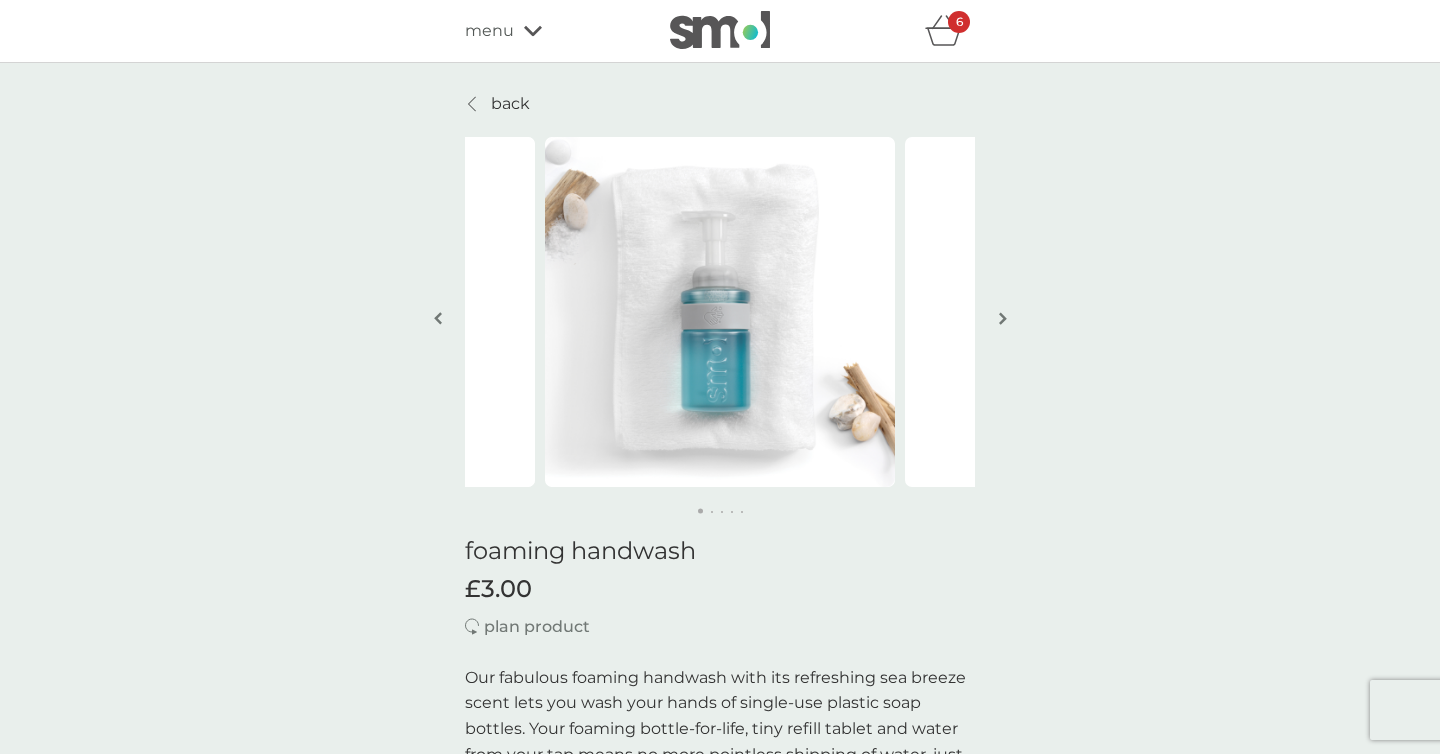 click at bounding box center (1002, 320) 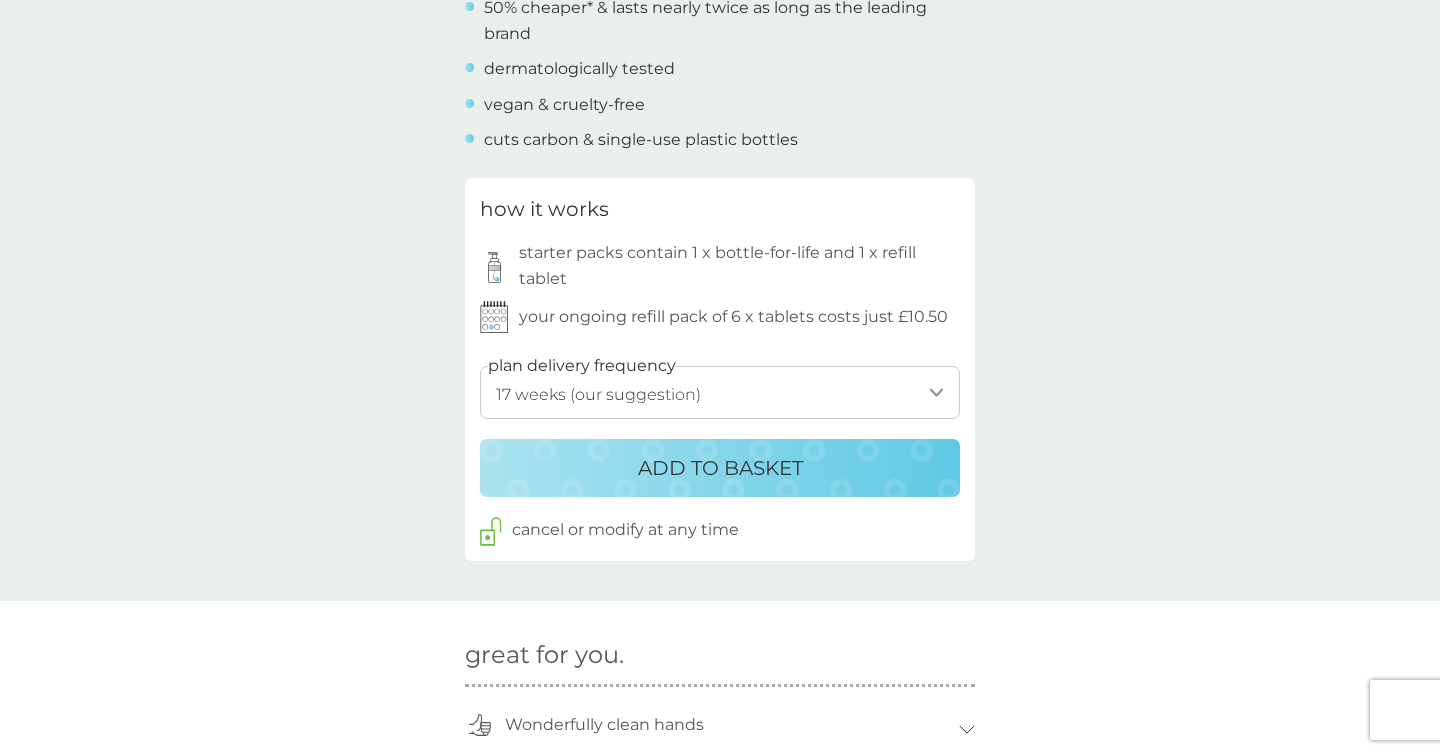 scroll, scrollTop: 895, scrollLeft: 0, axis: vertical 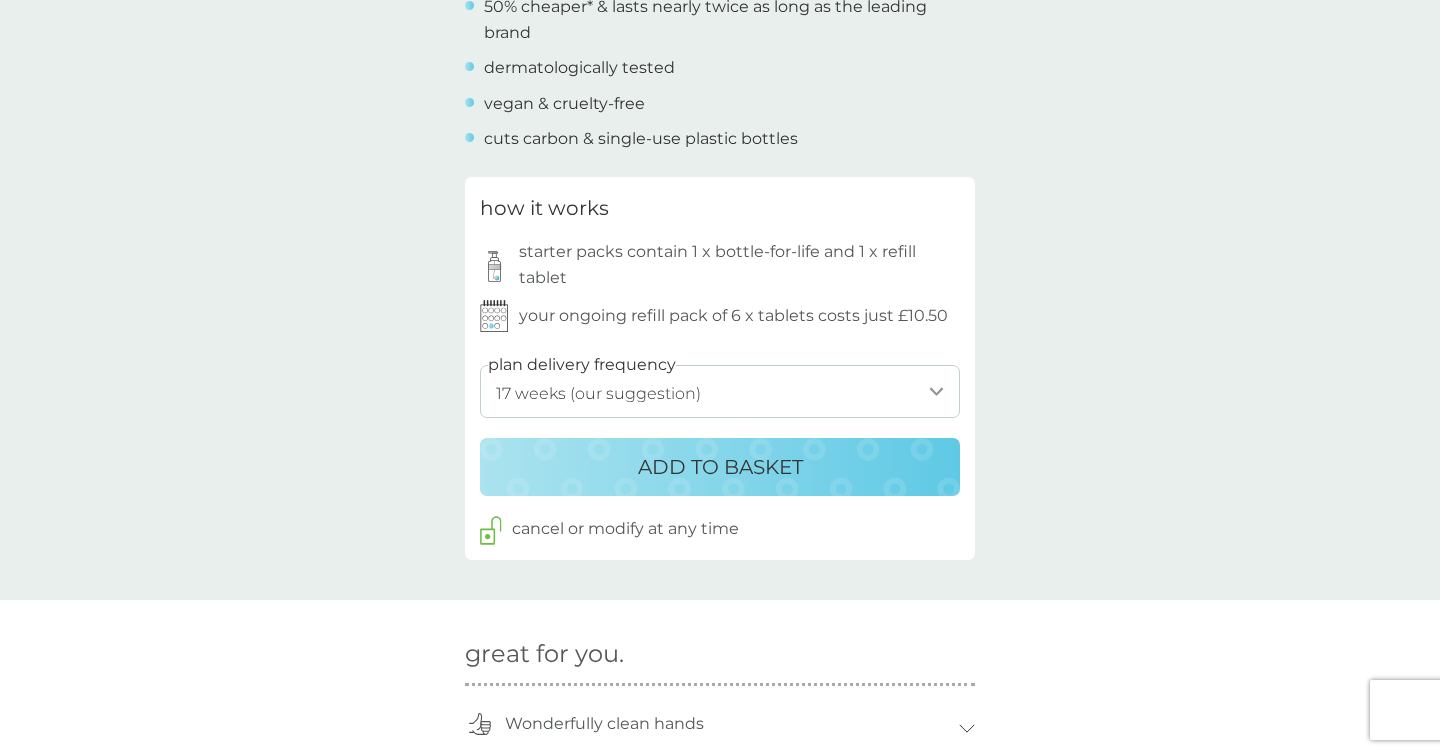 click on "ADD TO BASKET" at bounding box center [720, 467] 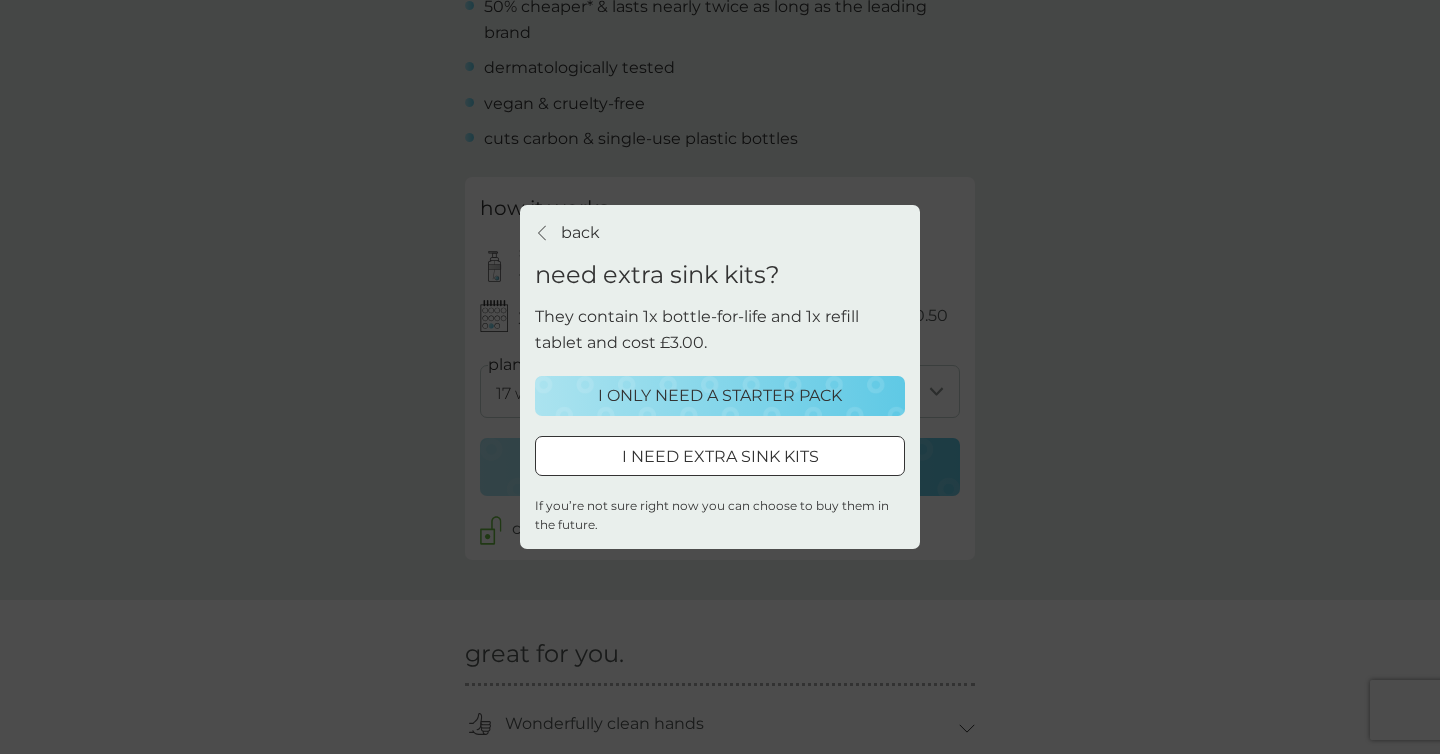click on "I ONLY NEED A STARTER PACK" at bounding box center [720, 396] 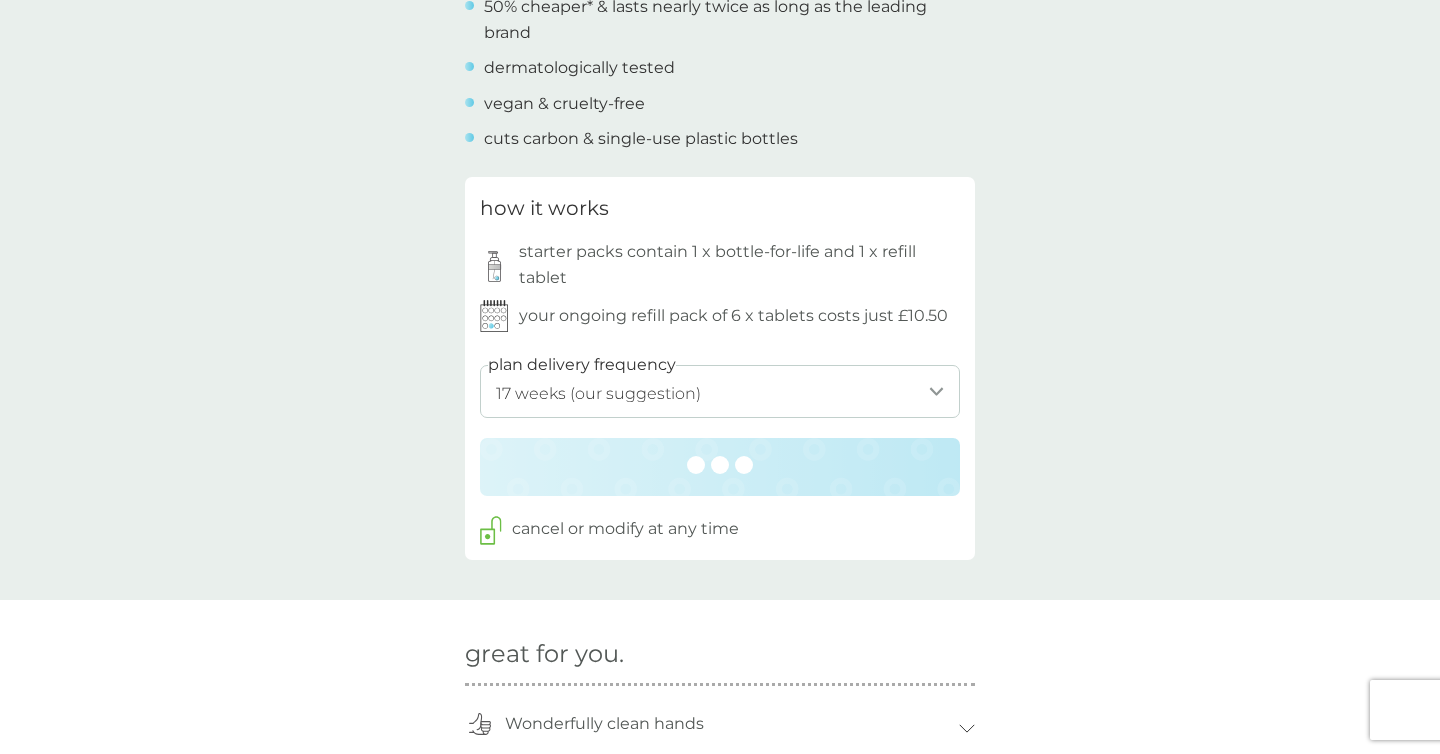 scroll, scrollTop: 0, scrollLeft: 0, axis: both 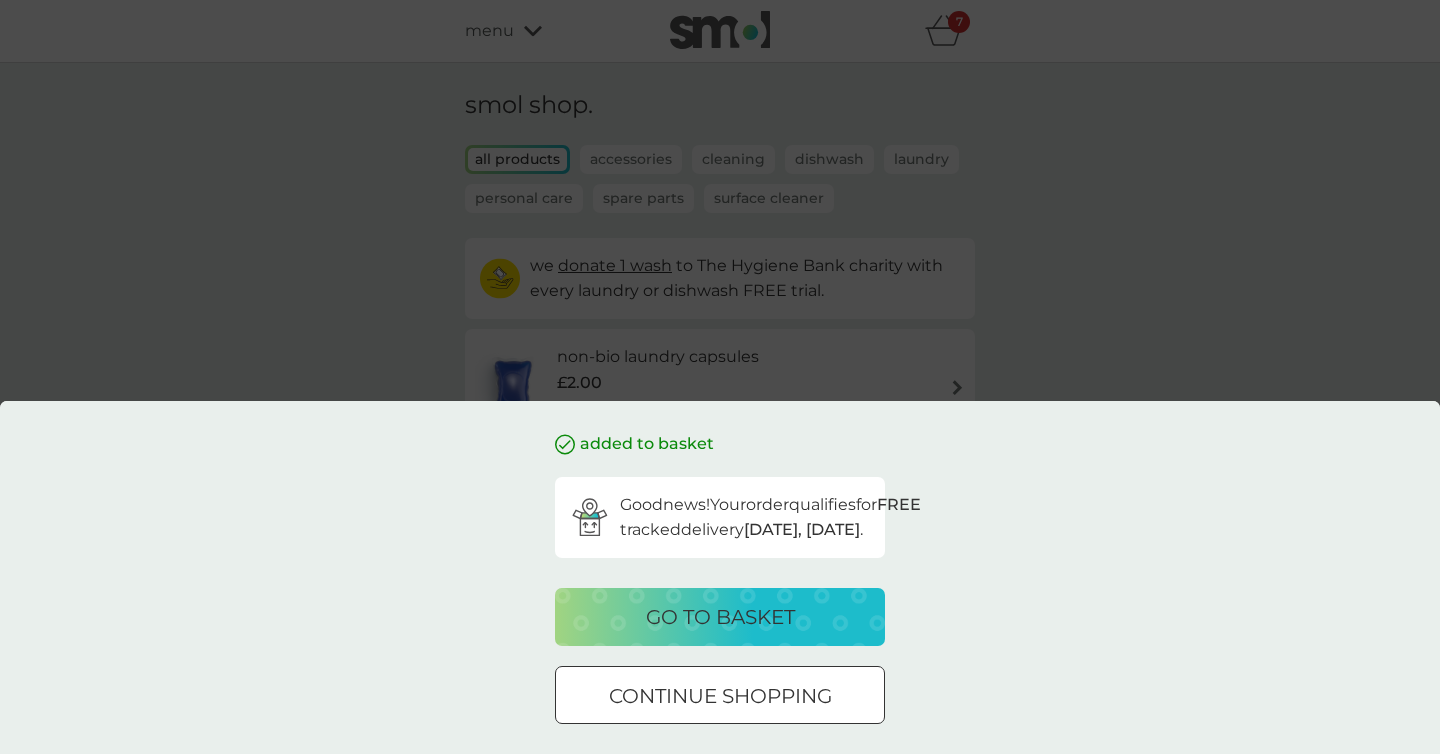 click on "go to basket" at bounding box center [720, 617] 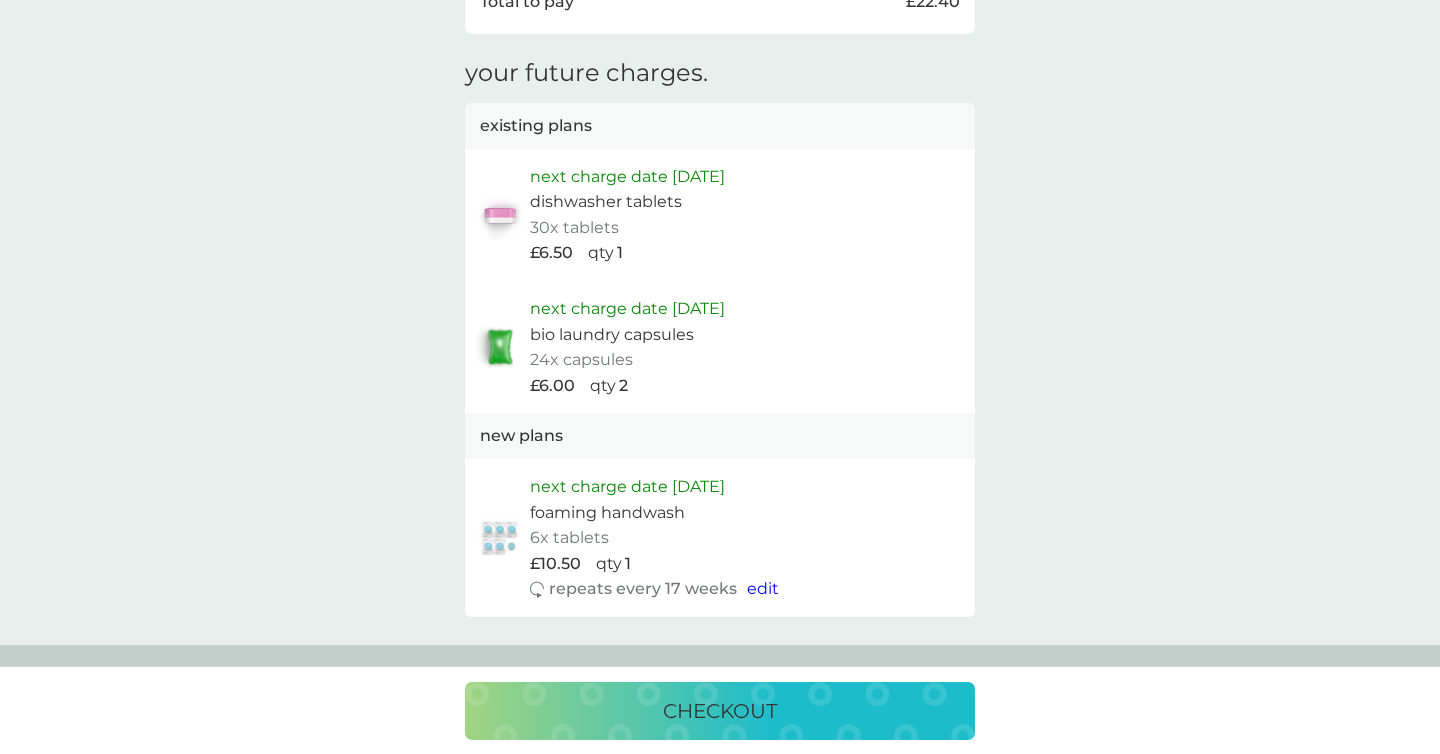 scroll, scrollTop: 1167, scrollLeft: 0, axis: vertical 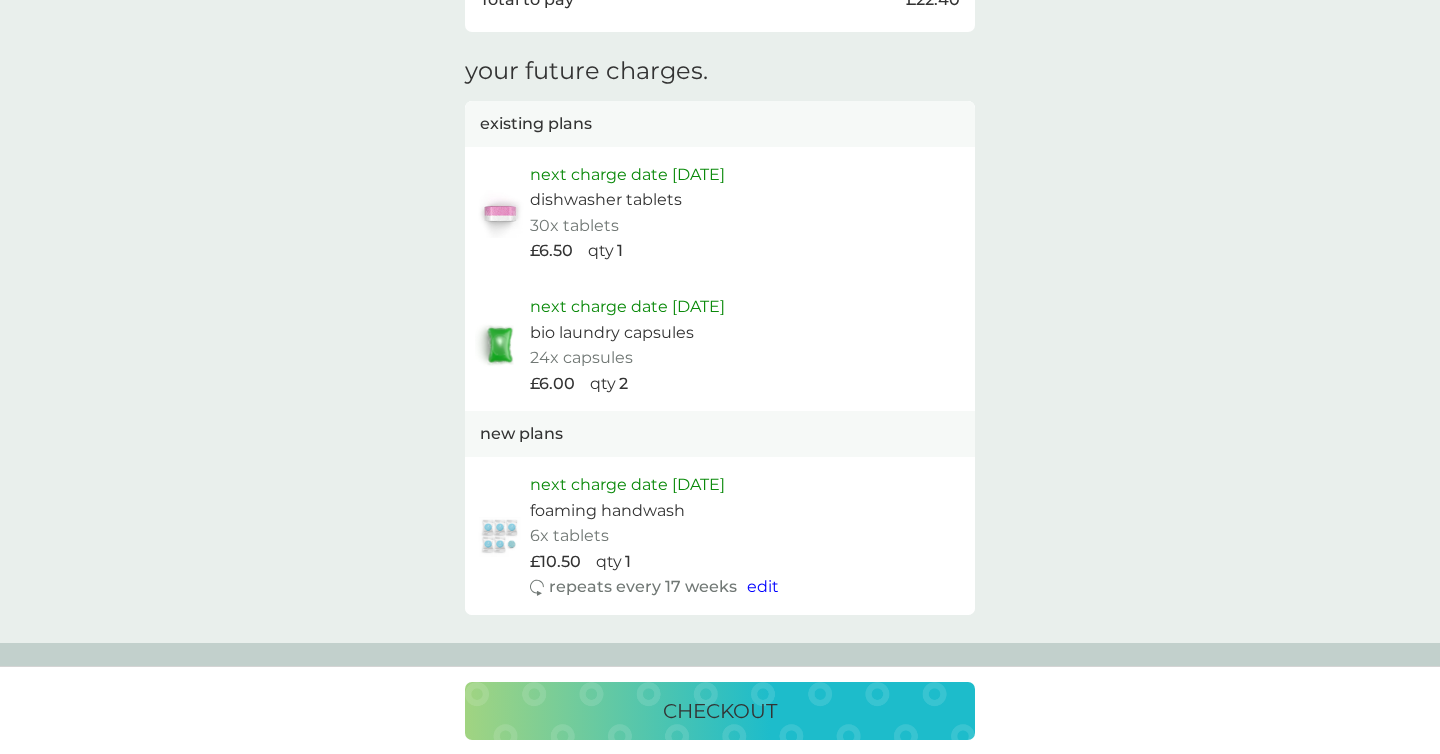 click on "edit" at bounding box center (763, 586) 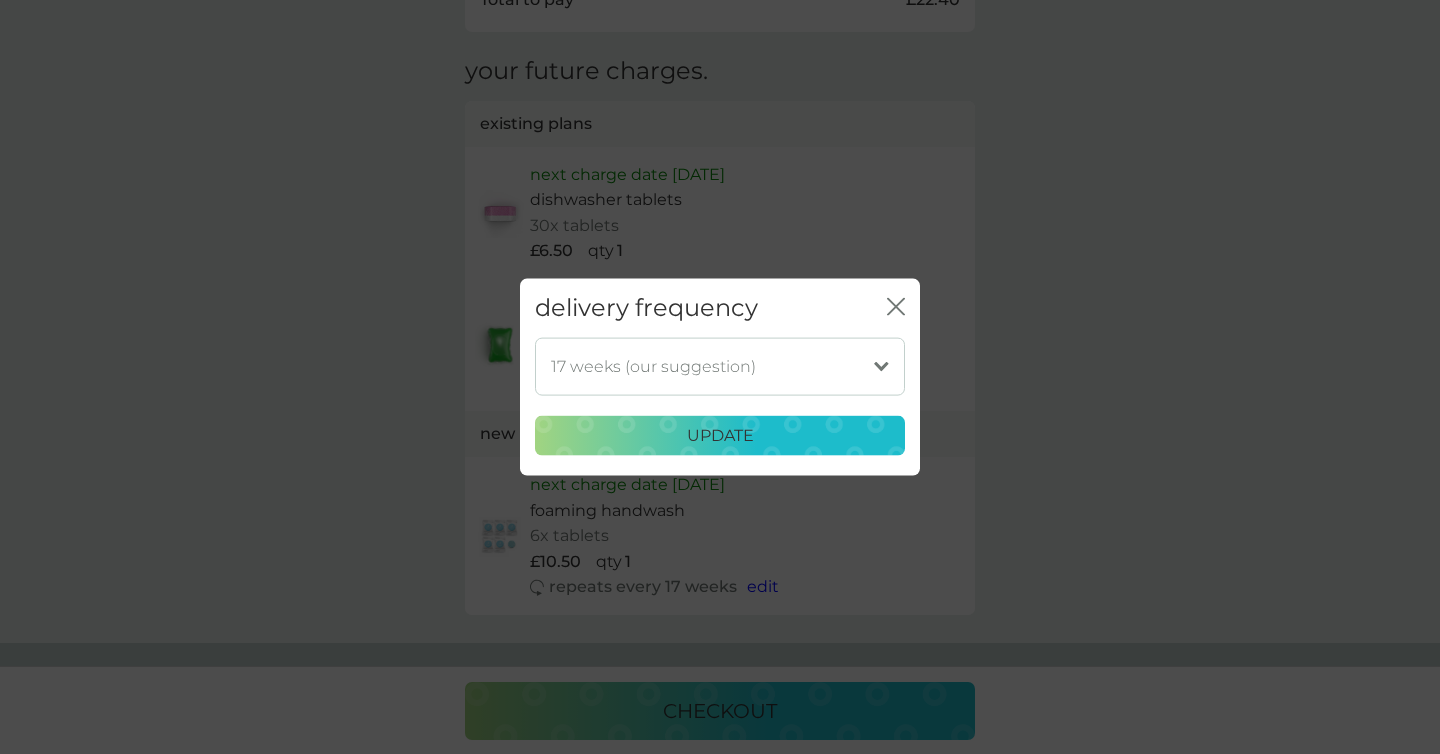 click on "1 week  2 weeks  3 weeks  4 weeks  5 weeks  6 weeks  7 weeks  8 weeks  9 weeks  10 weeks  11 weeks  12 weeks  13 weeks  14 weeks  15 weeks  16 weeks  17 weeks (our suggestion) 18 weeks  19 weeks  20 weeks  21 weeks  22 weeks  23 weeks  24 weeks  25 weeks  26 weeks" at bounding box center [720, 366] 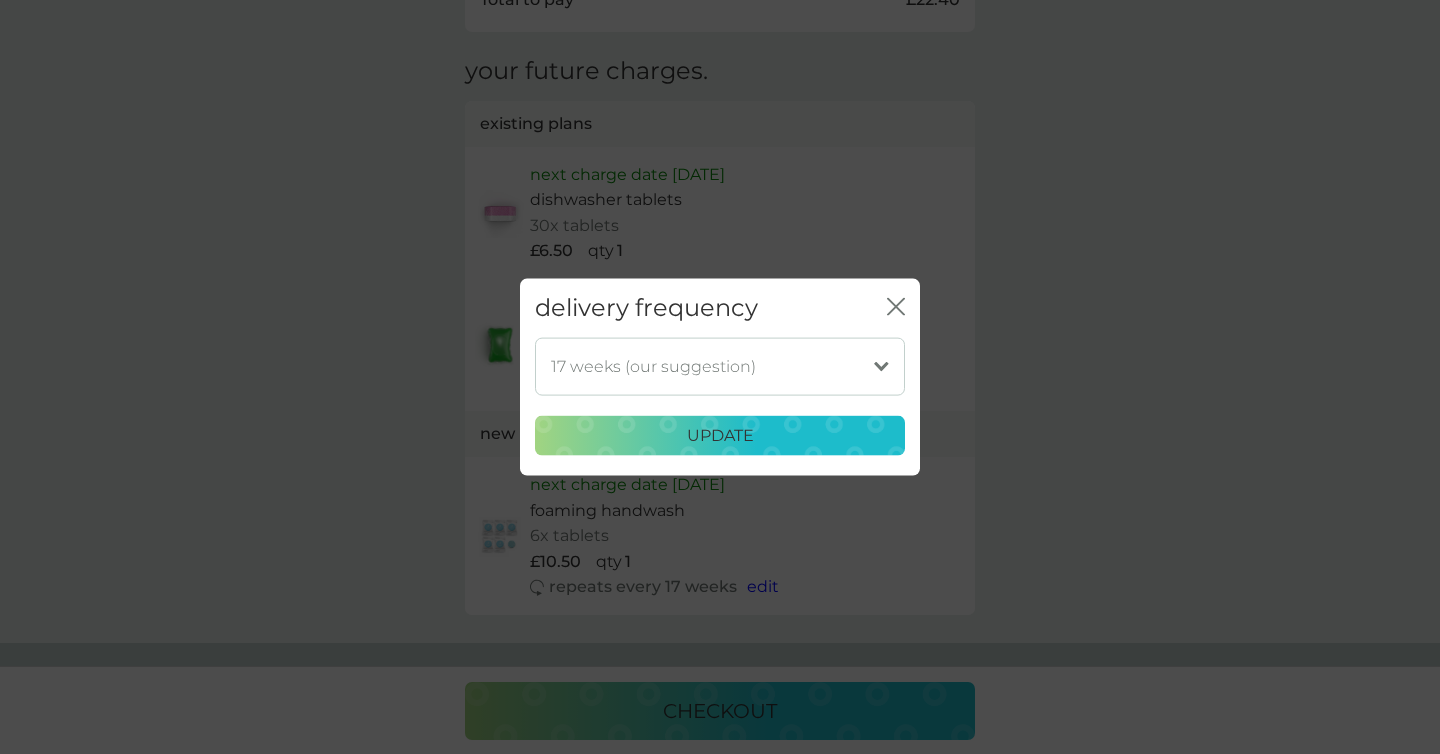 select on "161" 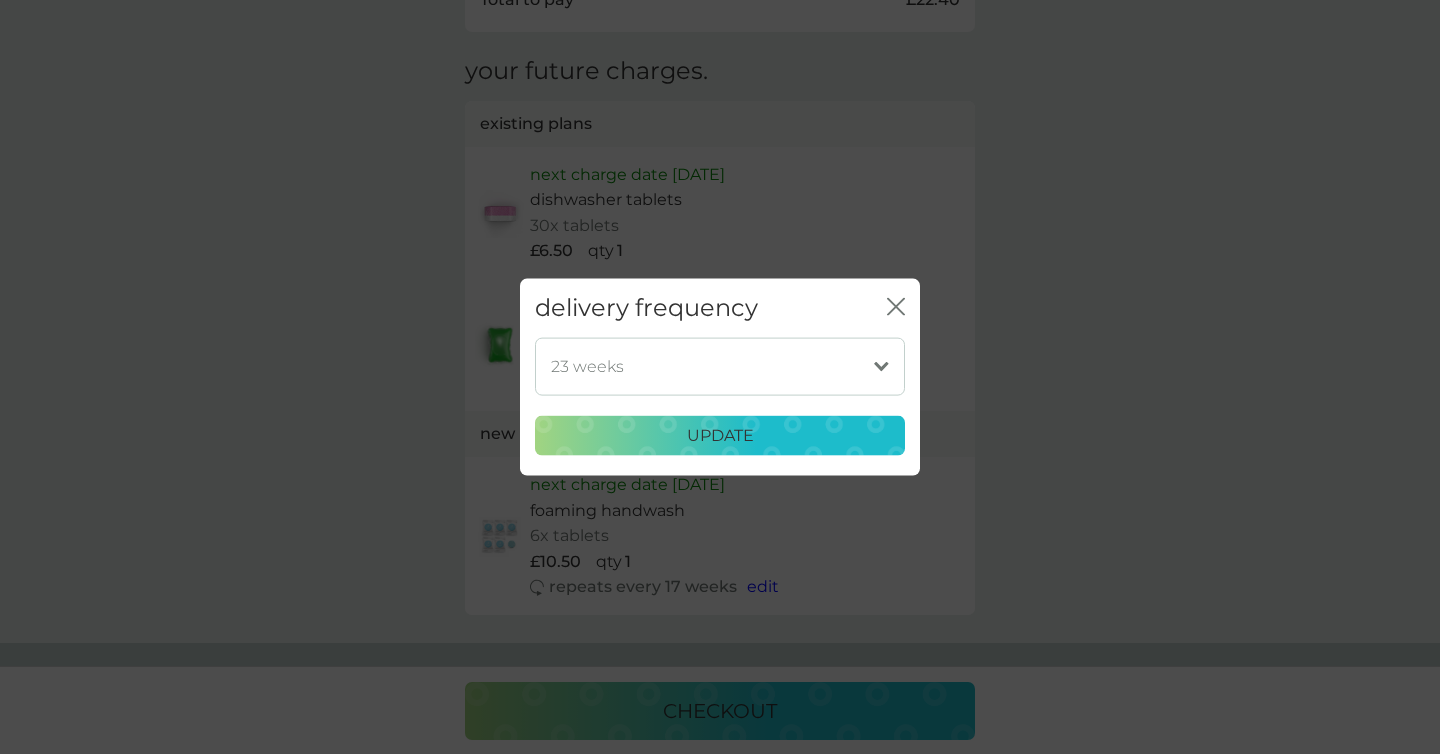 click on "update" at bounding box center (720, 436) 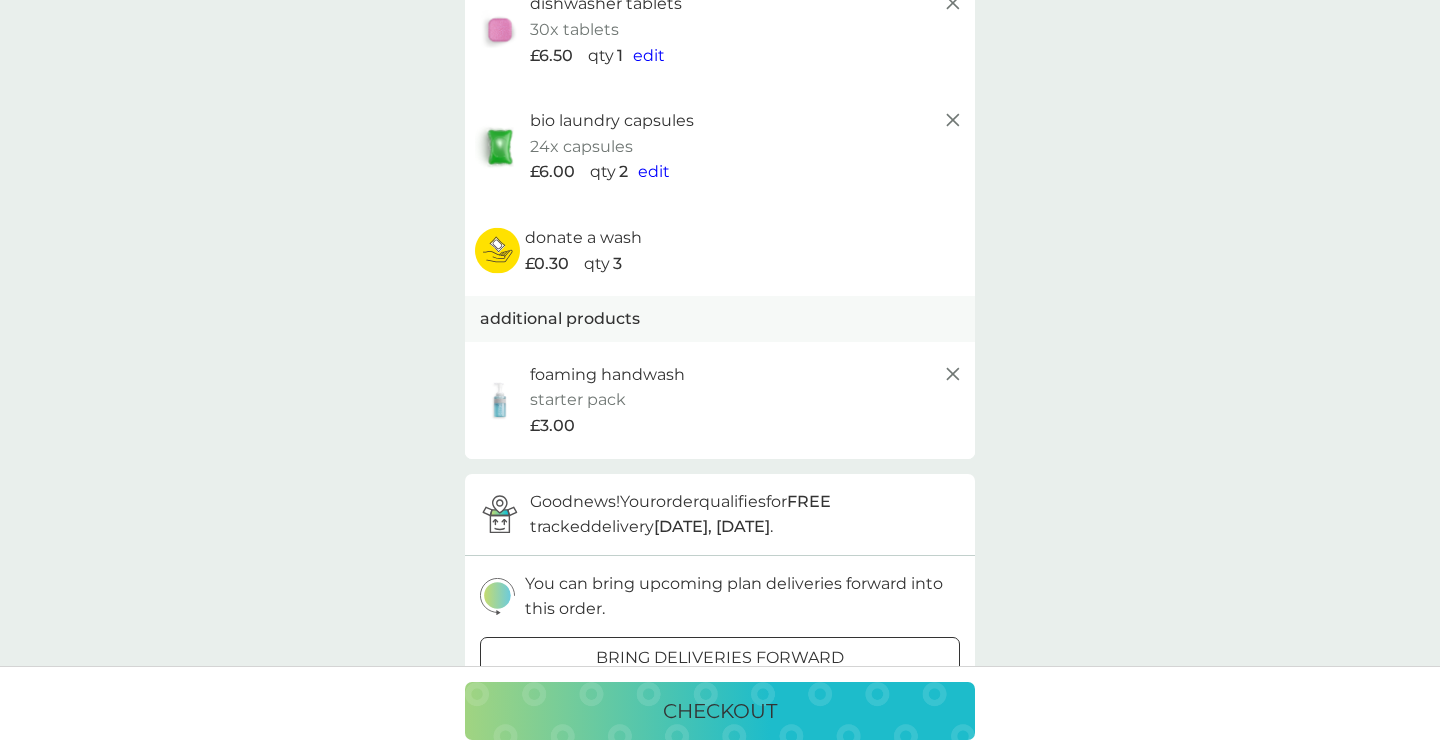 scroll, scrollTop: 0, scrollLeft: 0, axis: both 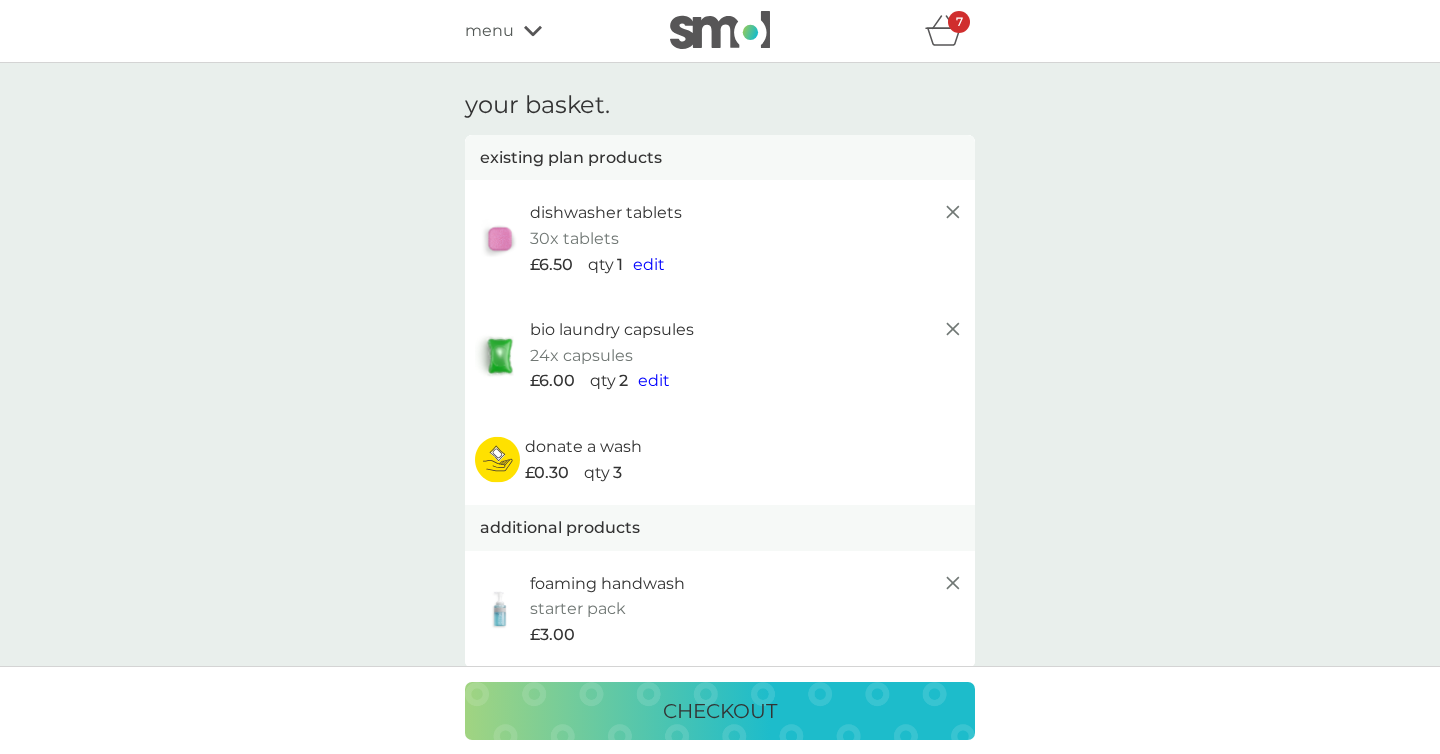 click 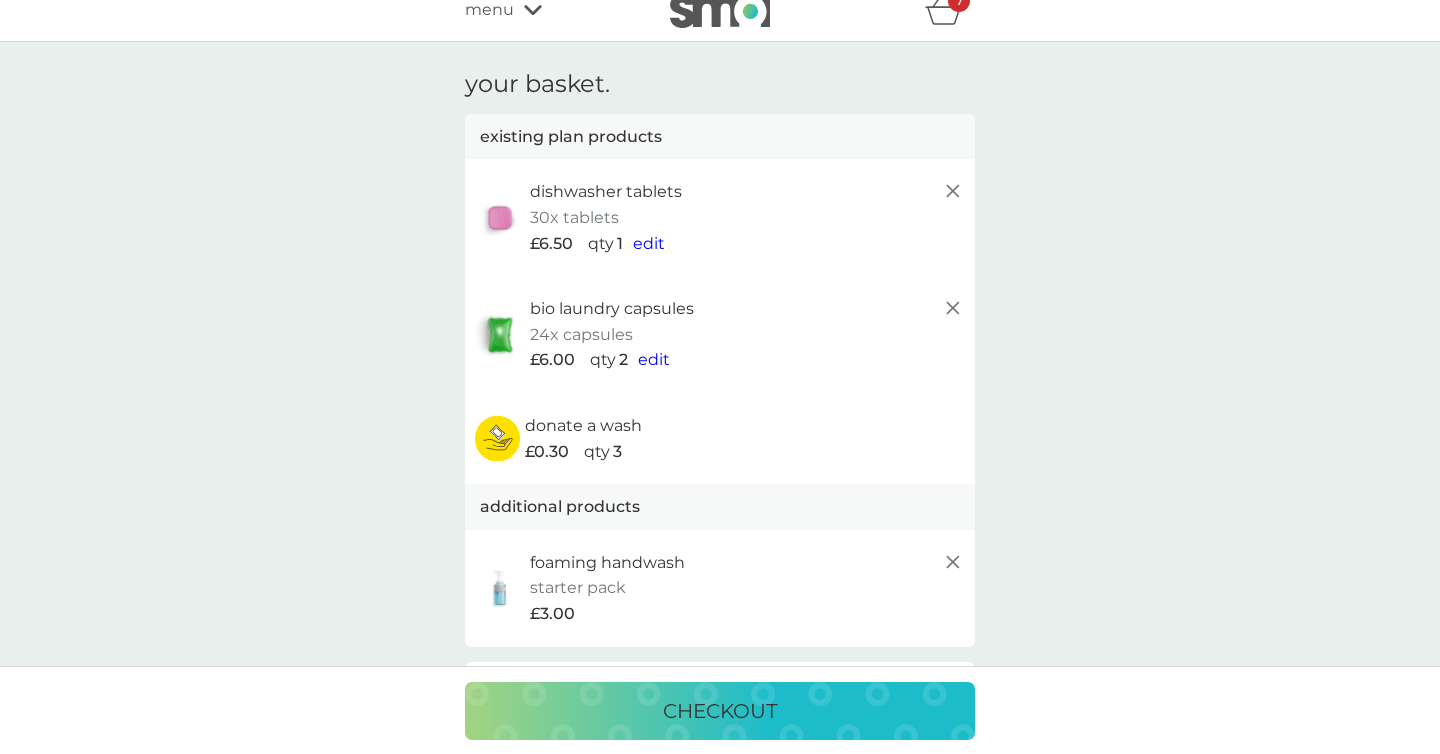 scroll, scrollTop: 13, scrollLeft: 0, axis: vertical 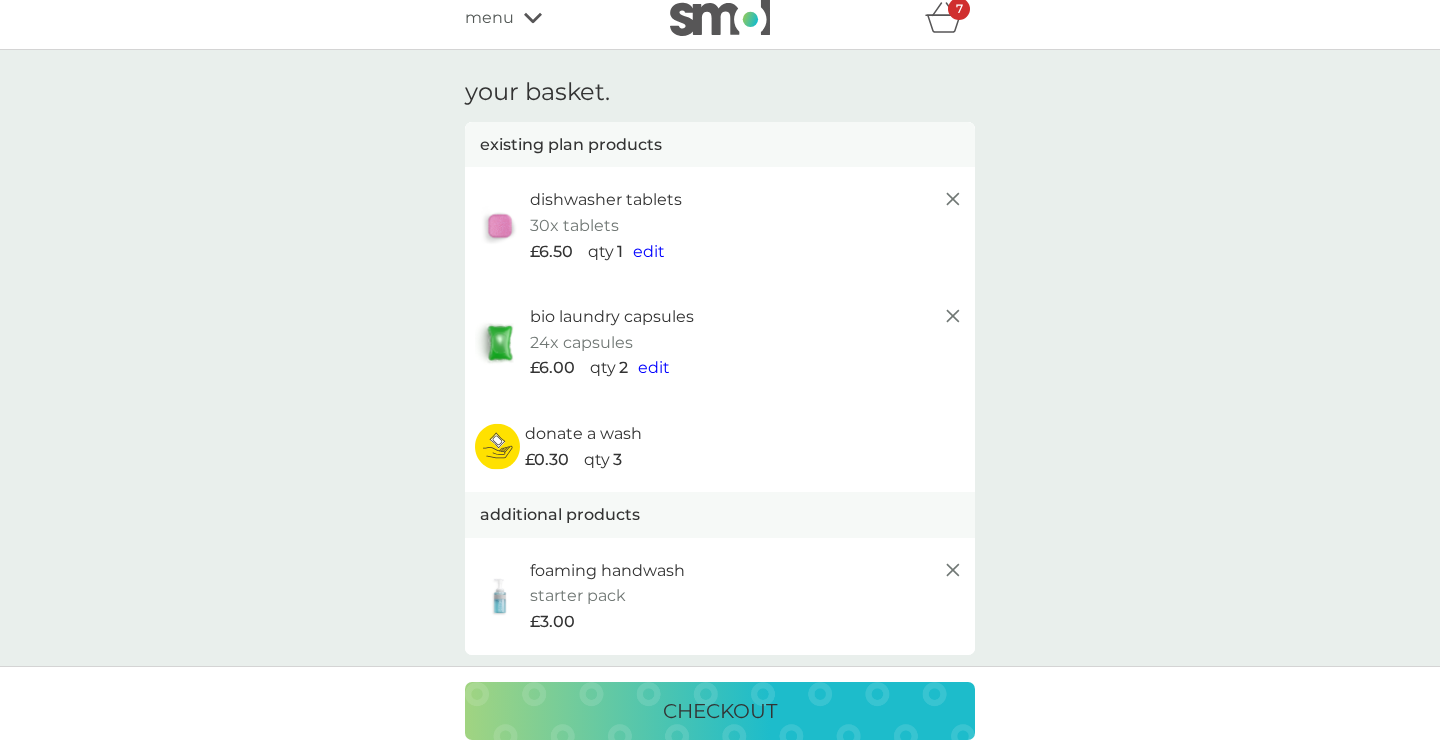 click on "3" at bounding box center [617, 460] 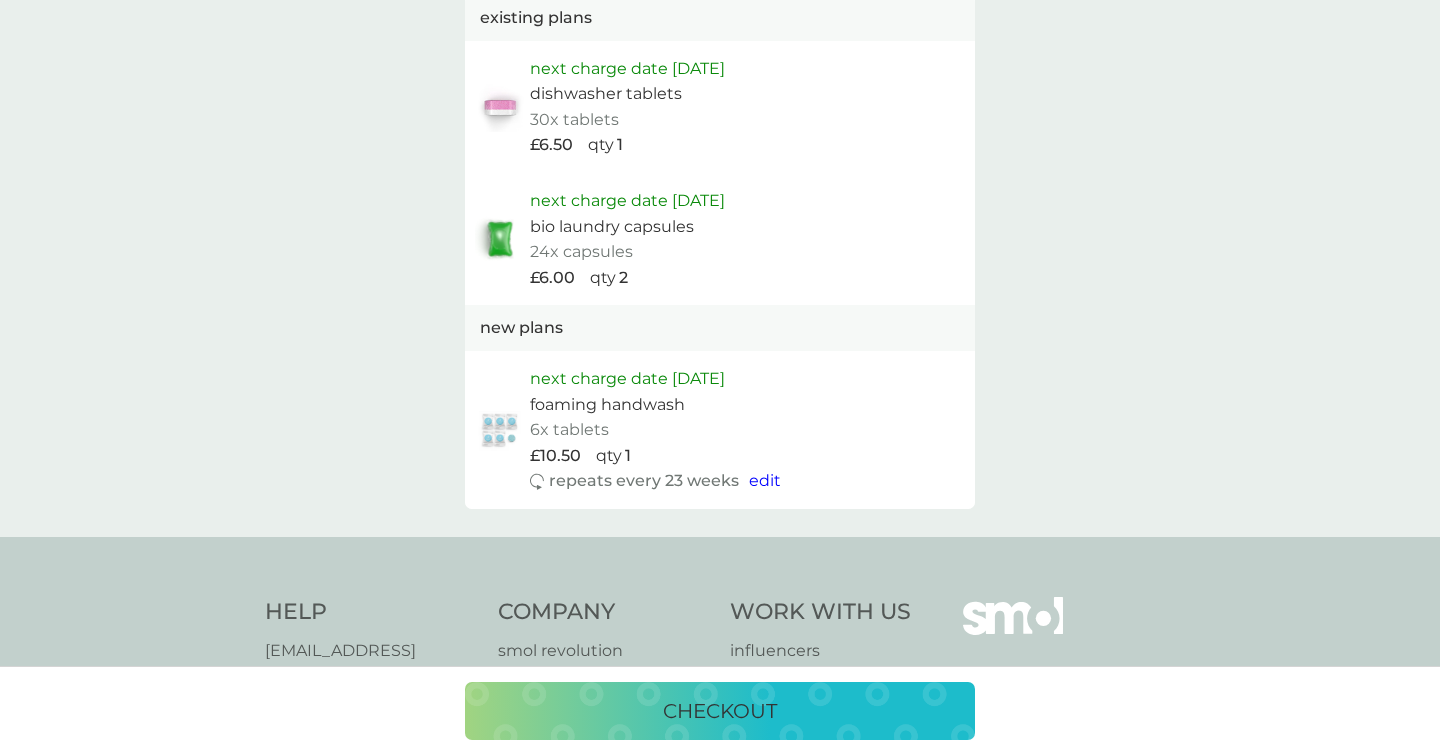 scroll, scrollTop: 1274, scrollLeft: 0, axis: vertical 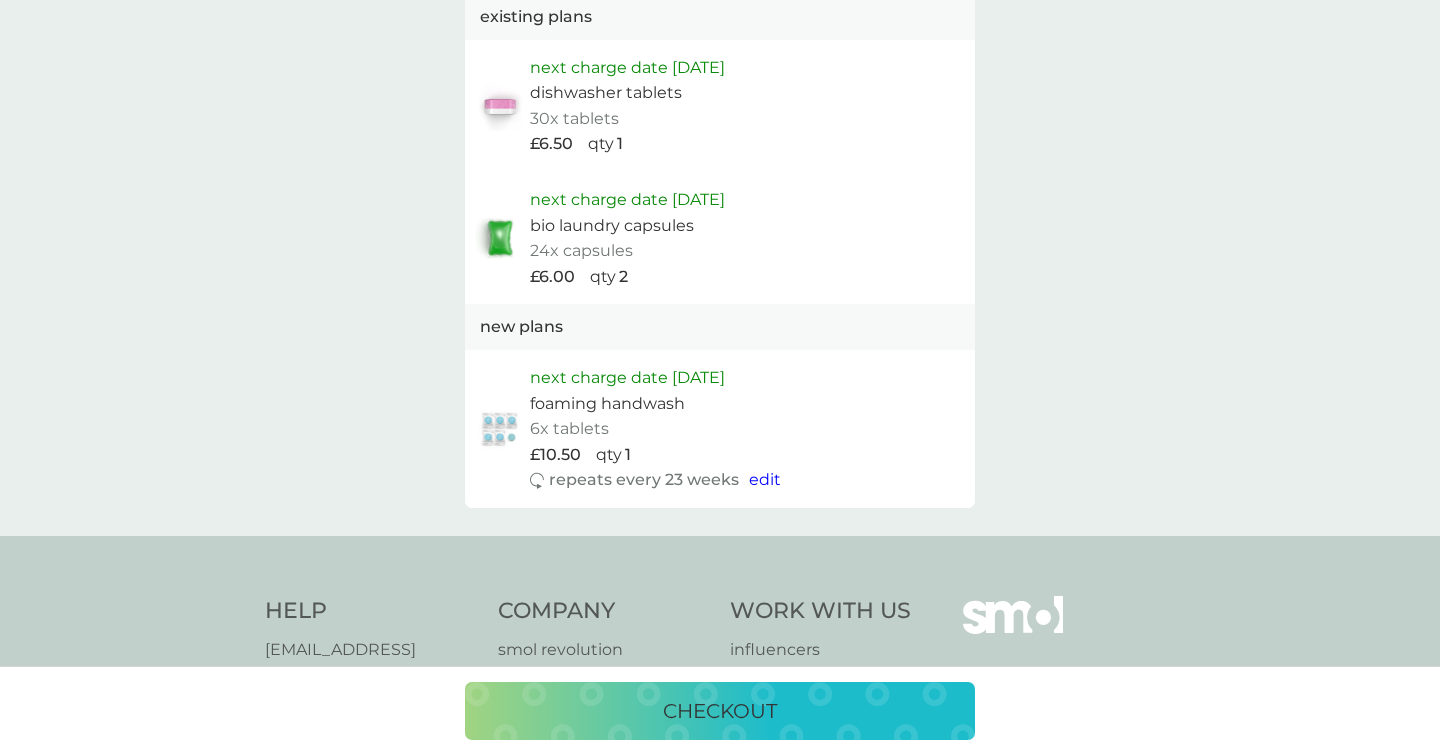 click on "checkout" at bounding box center (720, 711) 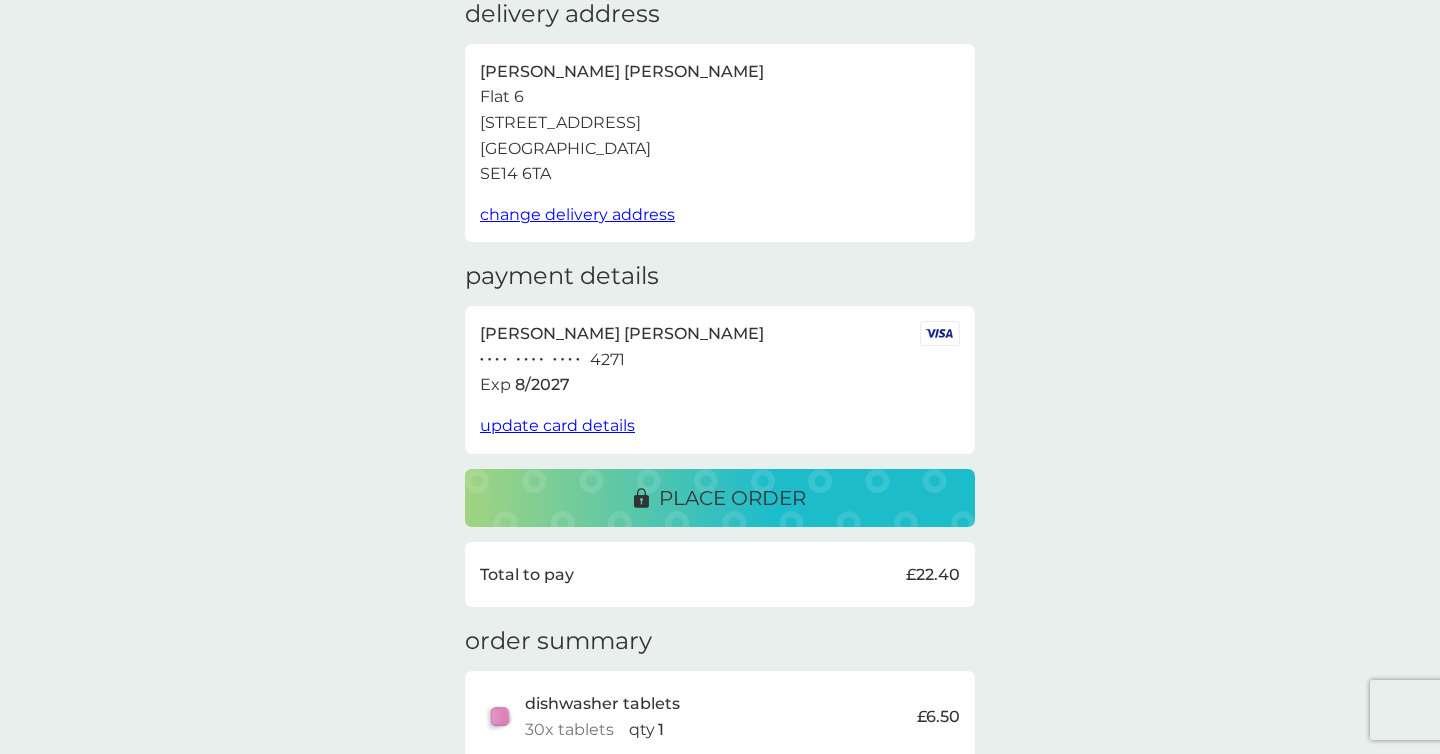 scroll, scrollTop: 0, scrollLeft: 0, axis: both 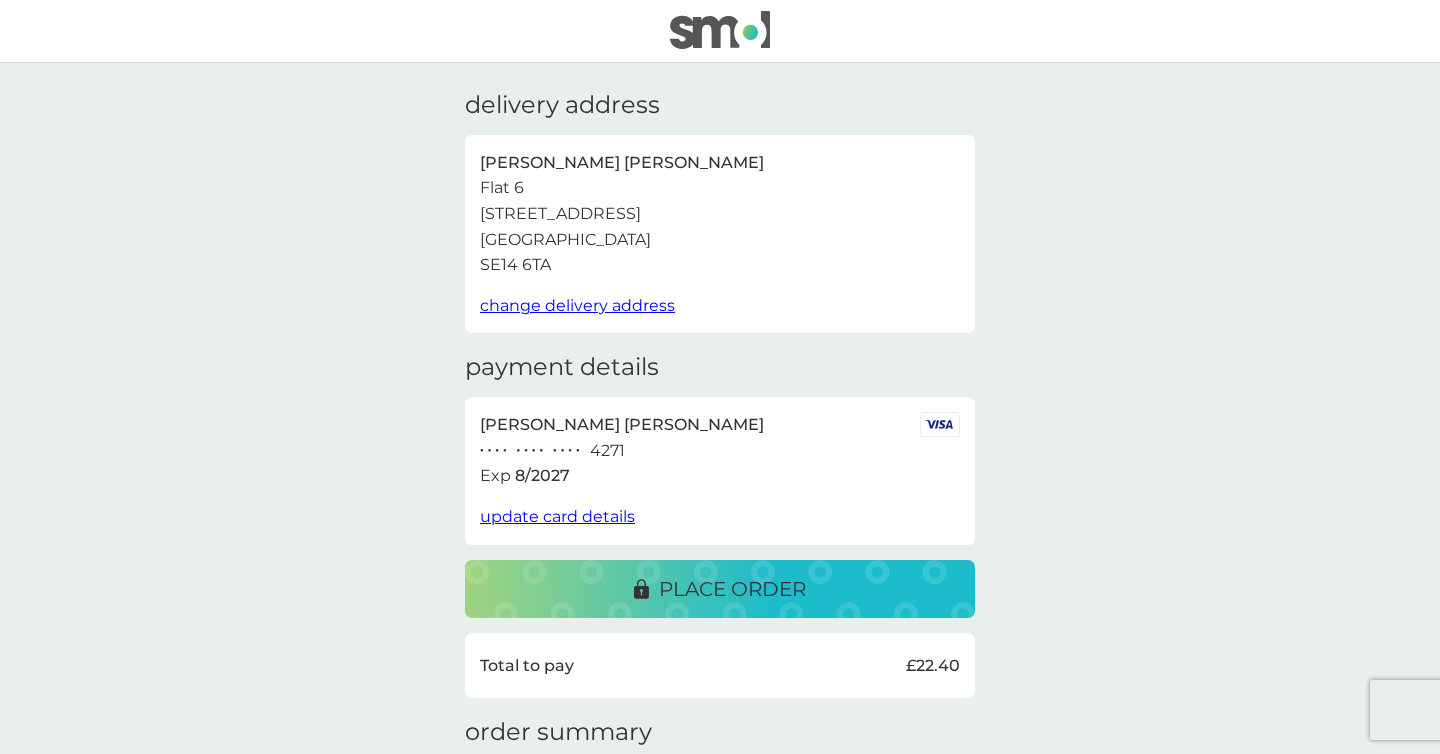 click on "update card details" at bounding box center (557, 516) 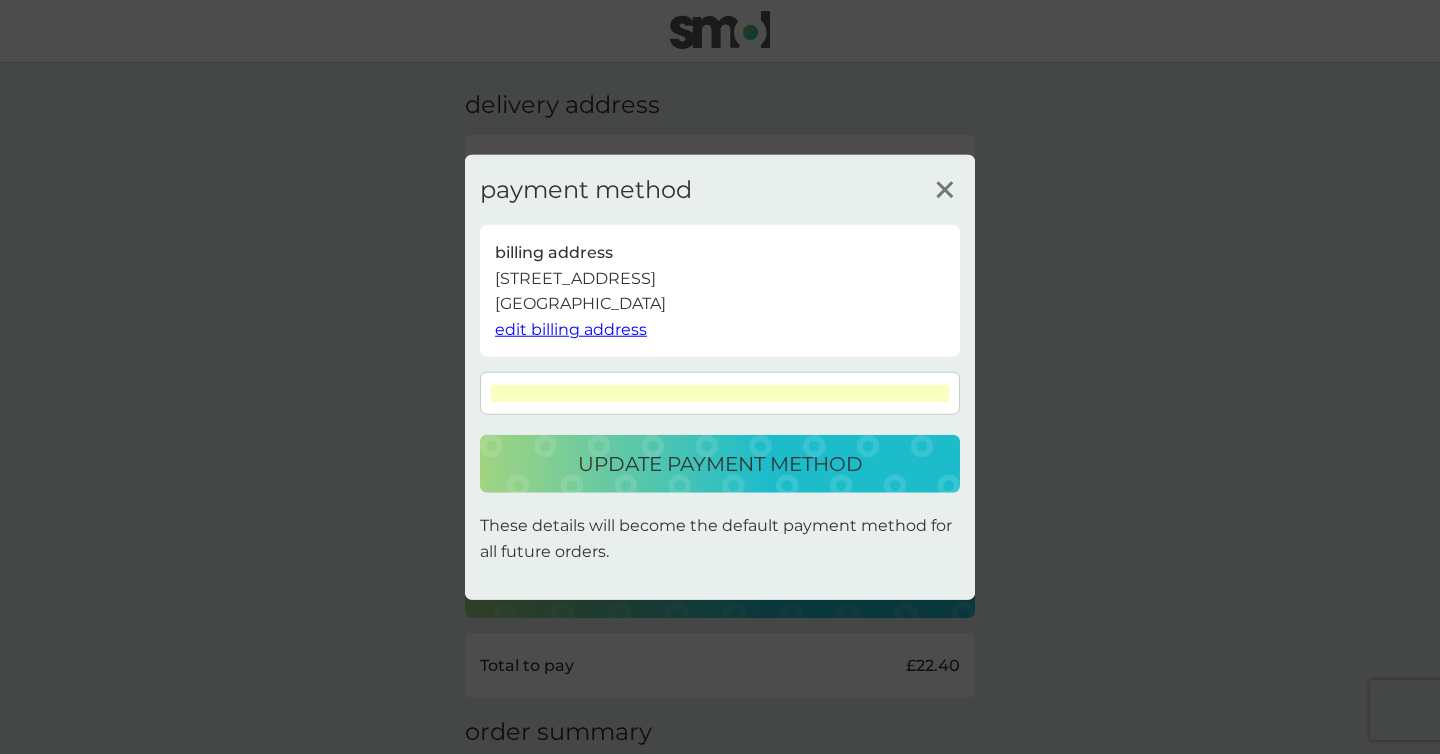 click on "update payment method" at bounding box center (720, 464) 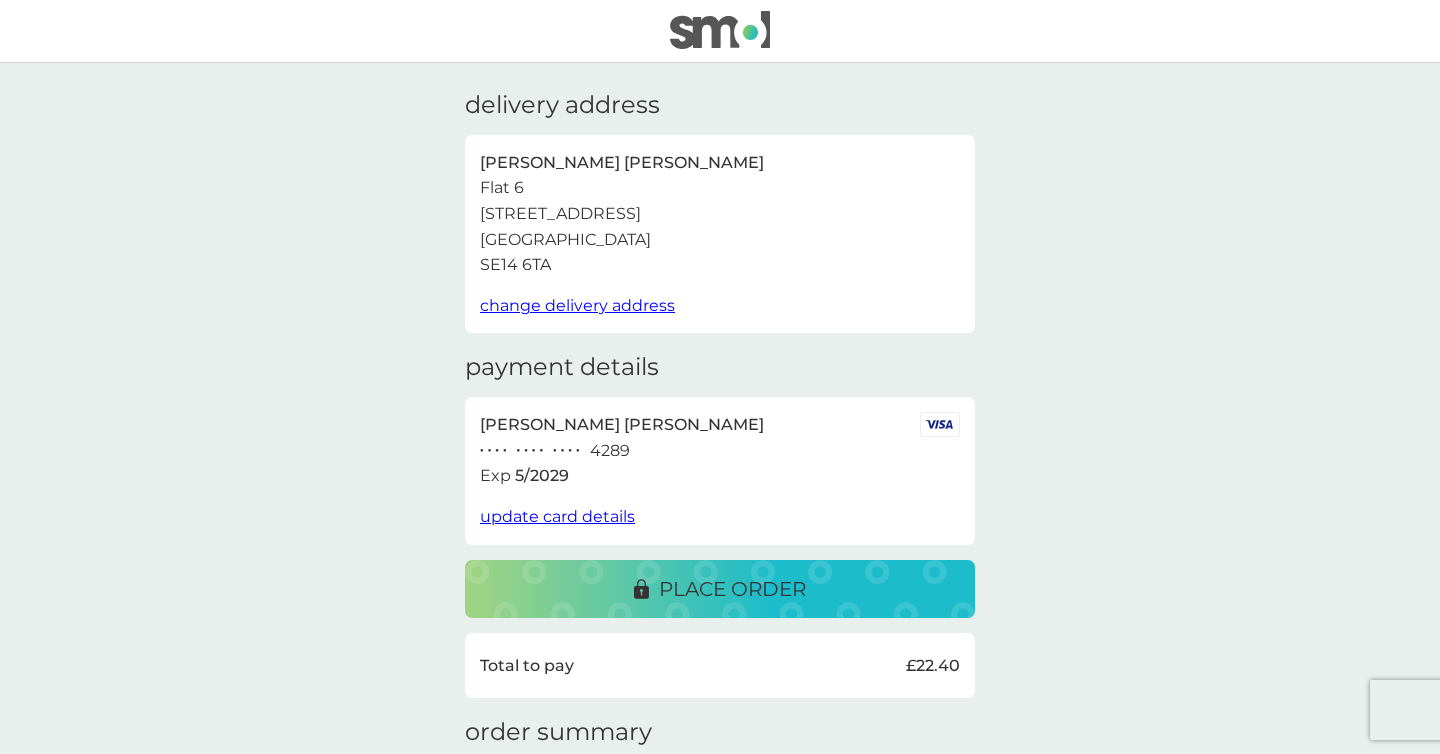 click on "place order" at bounding box center [732, 589] 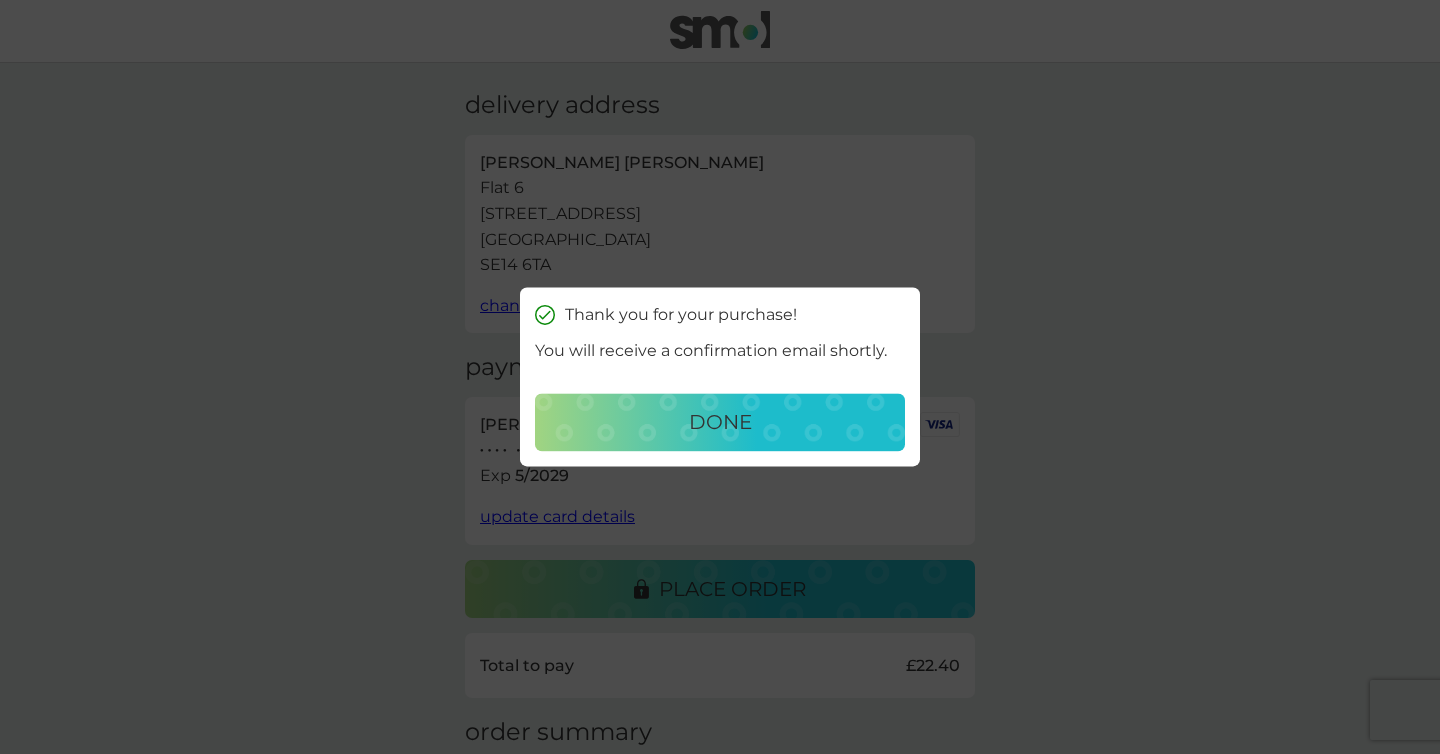 click on "done" at bounding box center [720, 423] 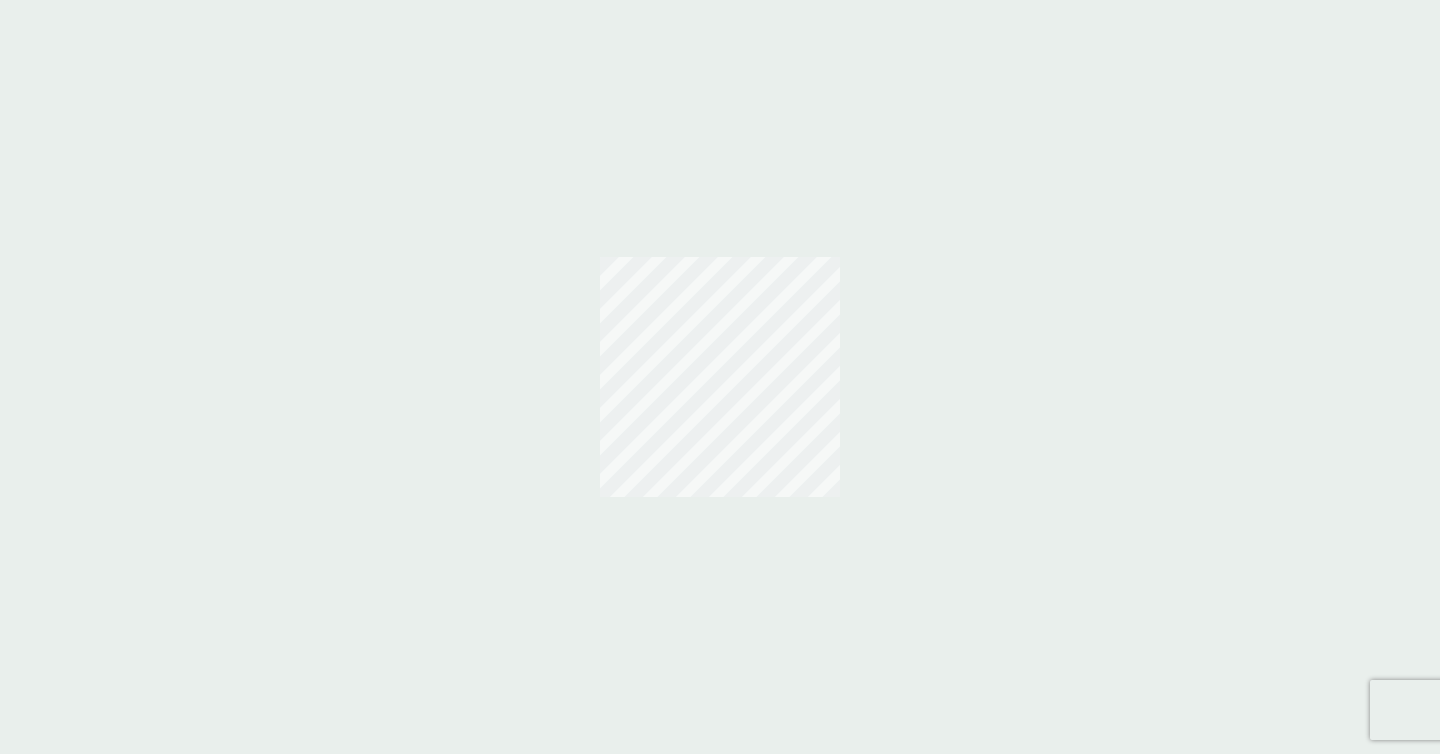 scroll, scrollTop: 0, scrollLeft: 0, axis: both 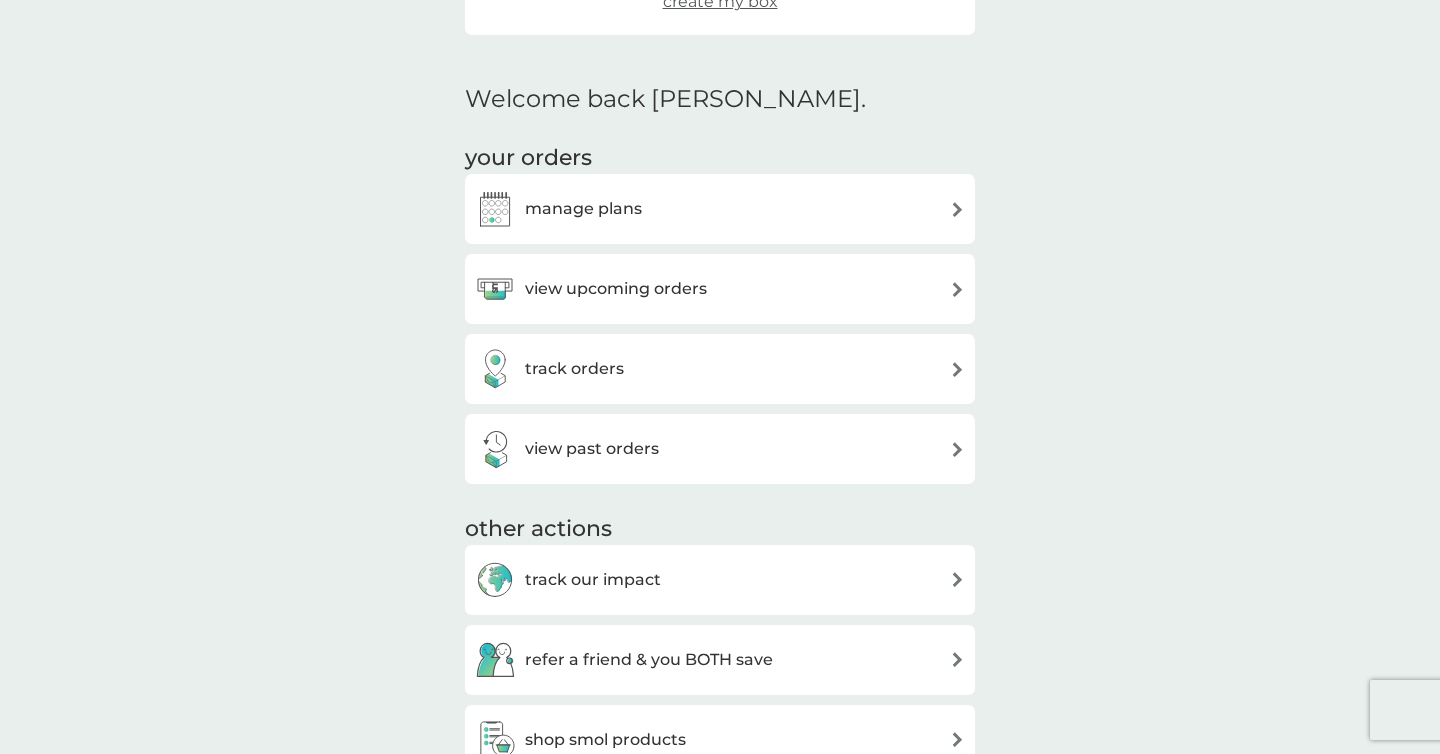 click on "view upcoming orders" at bounding box center [720, 289] 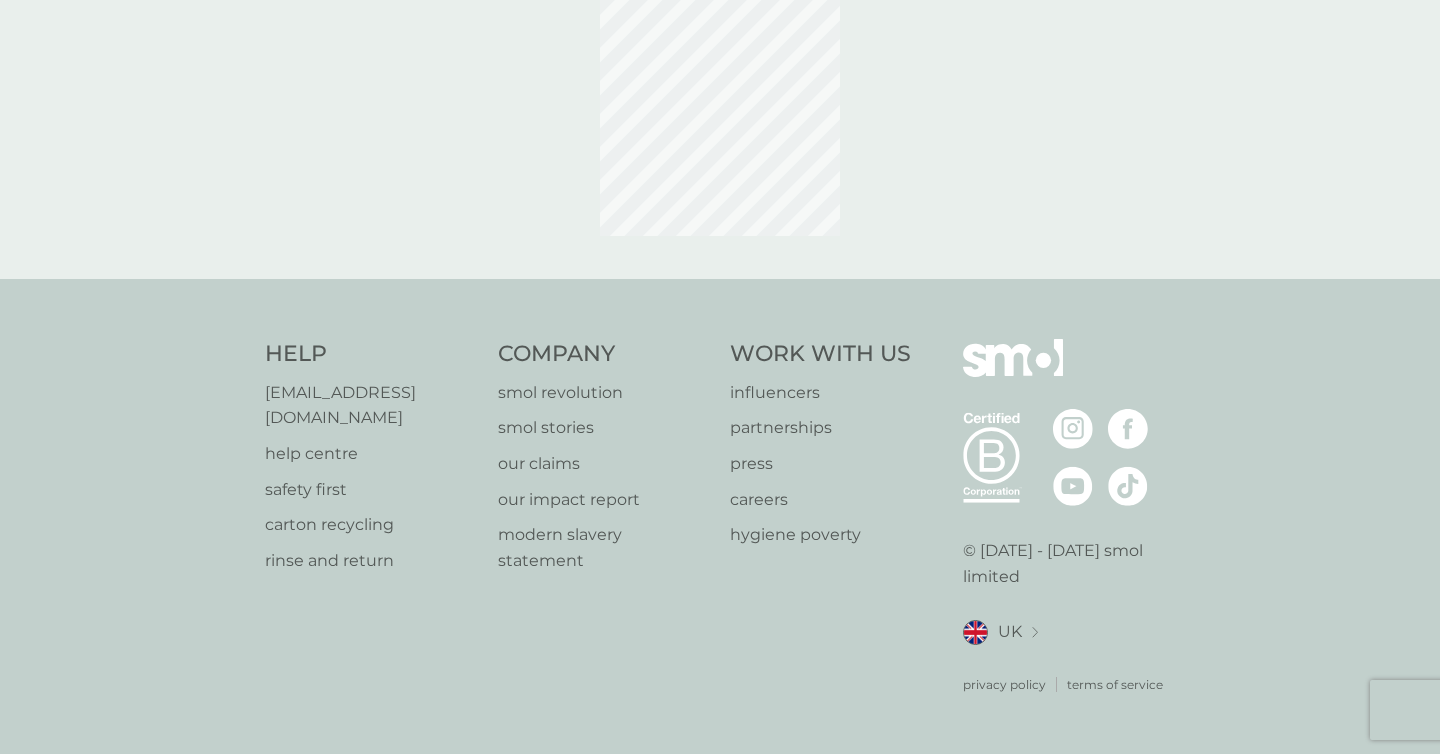 scroll, scrollTop: 0, scrollLeft: 0, axis: both 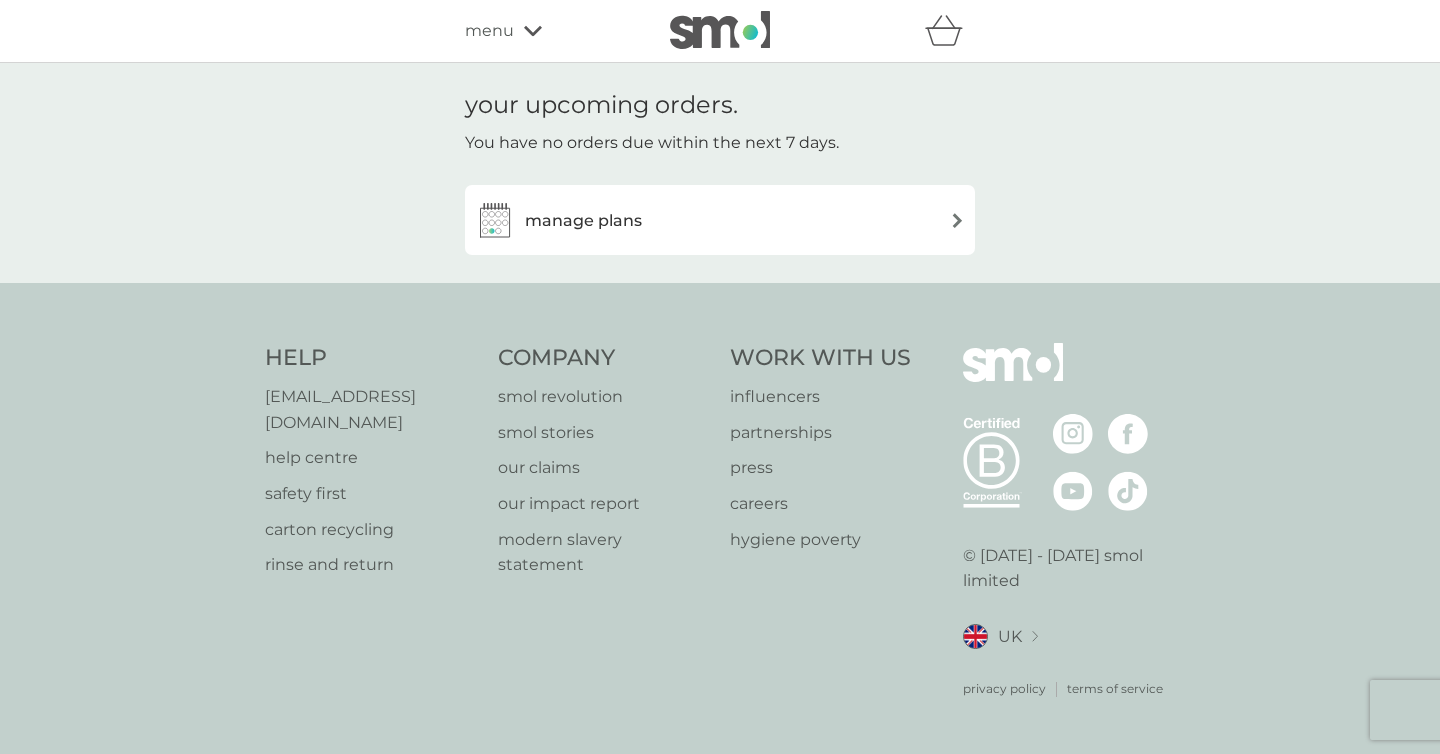 click at bounding box center (957, 220) 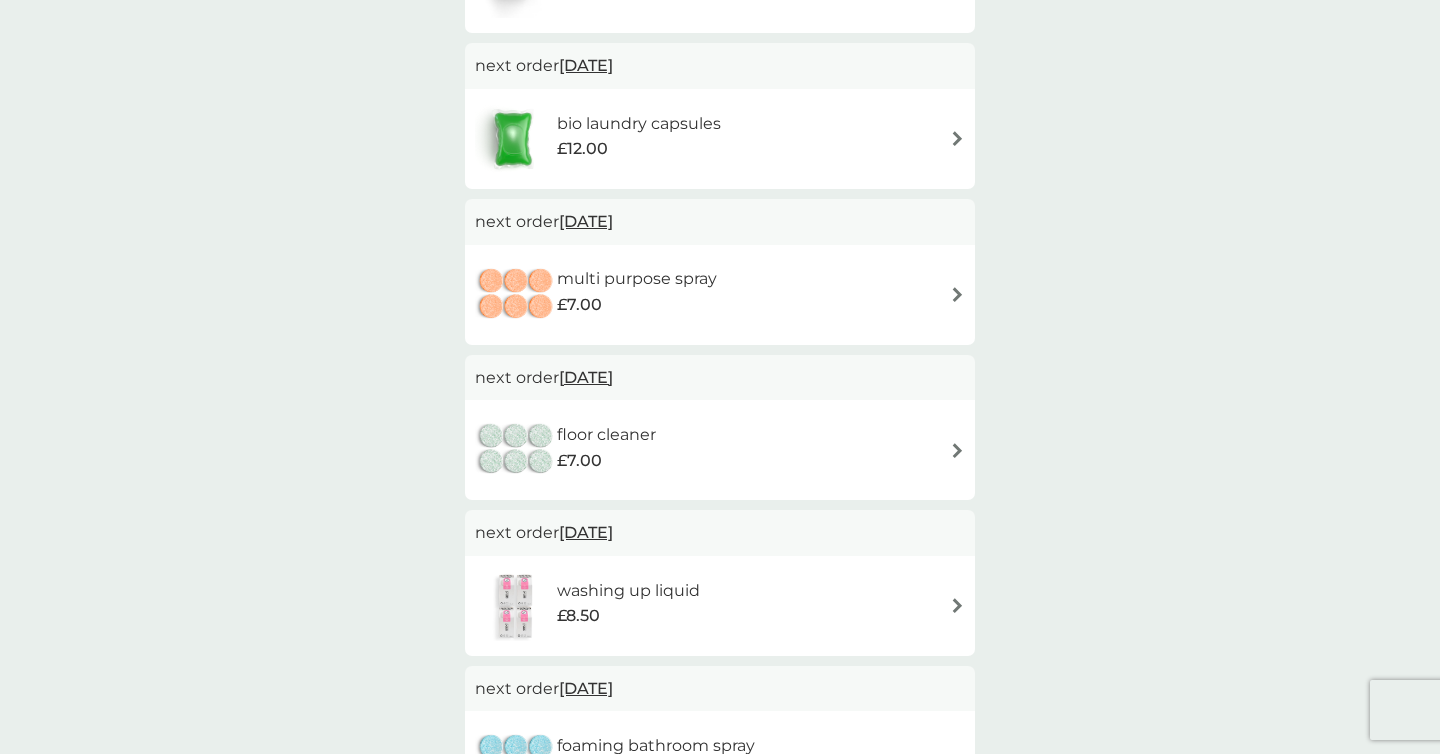 scroll, scrollTop: 759, scrollLeft: 0, axis: vertical 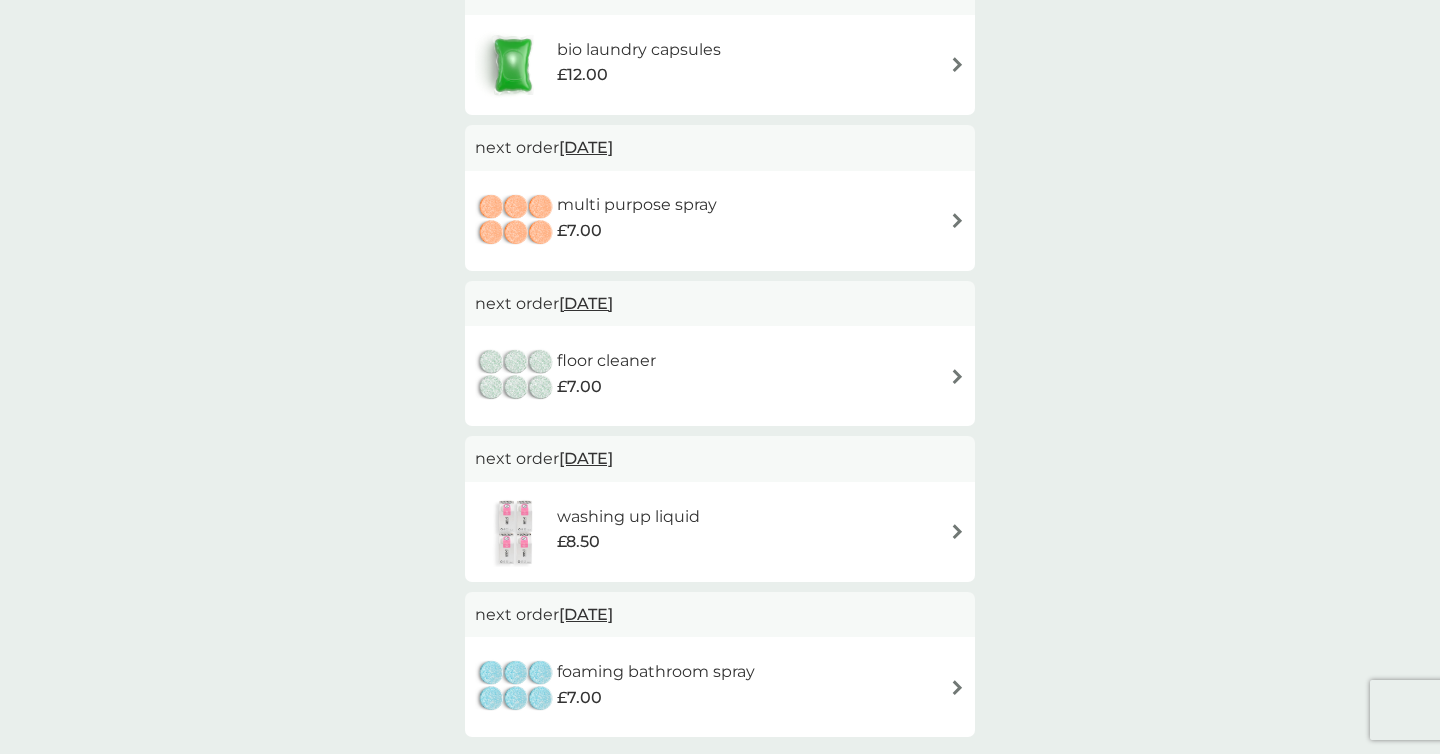 click on "floor cleaner £7.00" at bounding box center (720, 376) 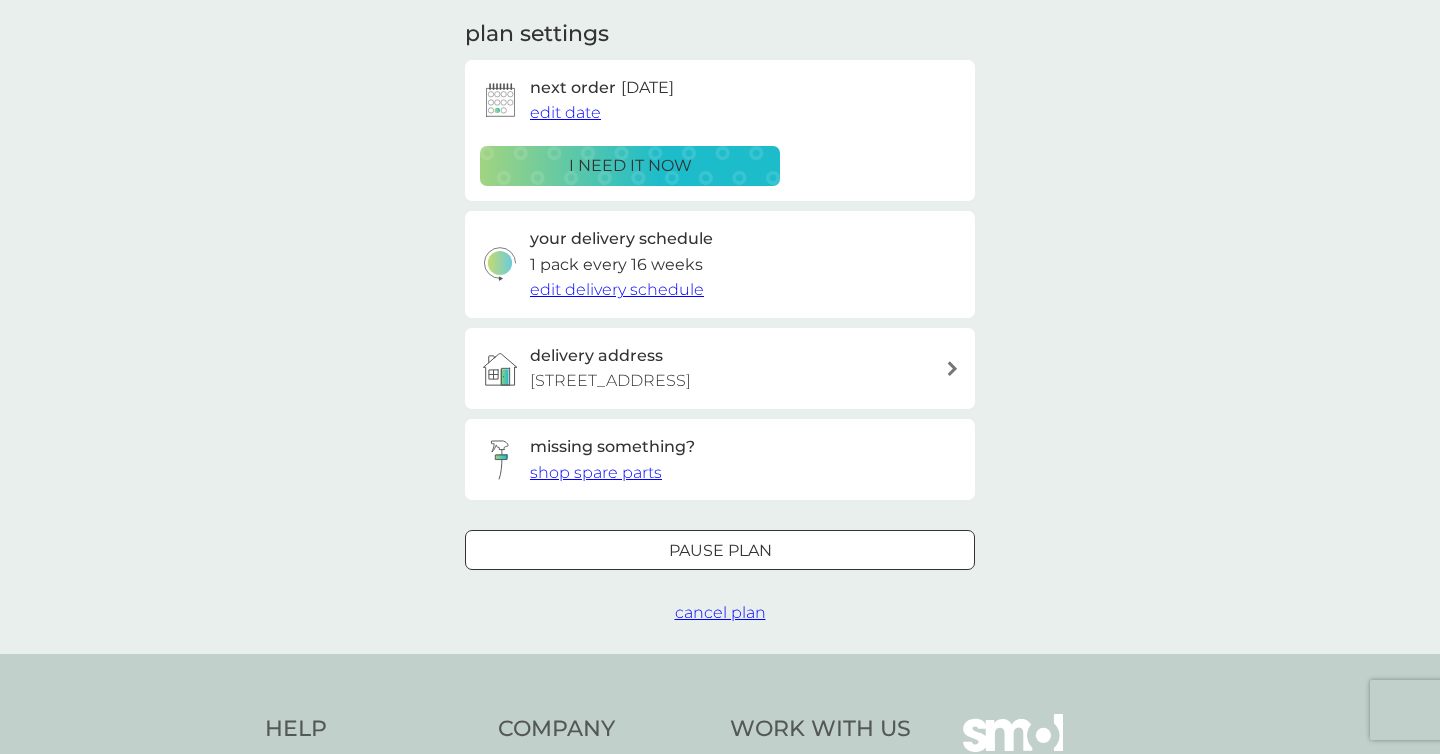 scroll, scrollTop: 284, scrollLeft: 0, axis: vertical 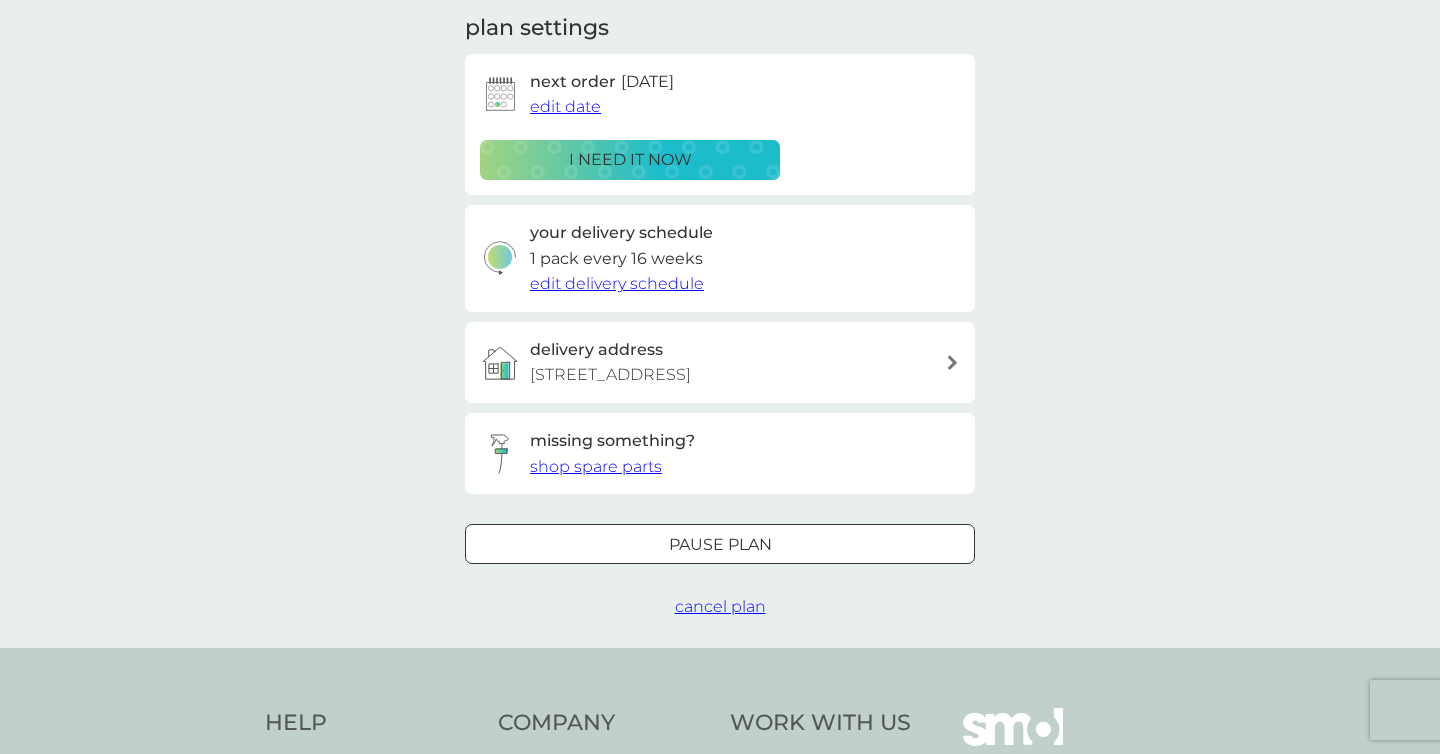 click on "Pause plan" at bounding box center [720, 545] 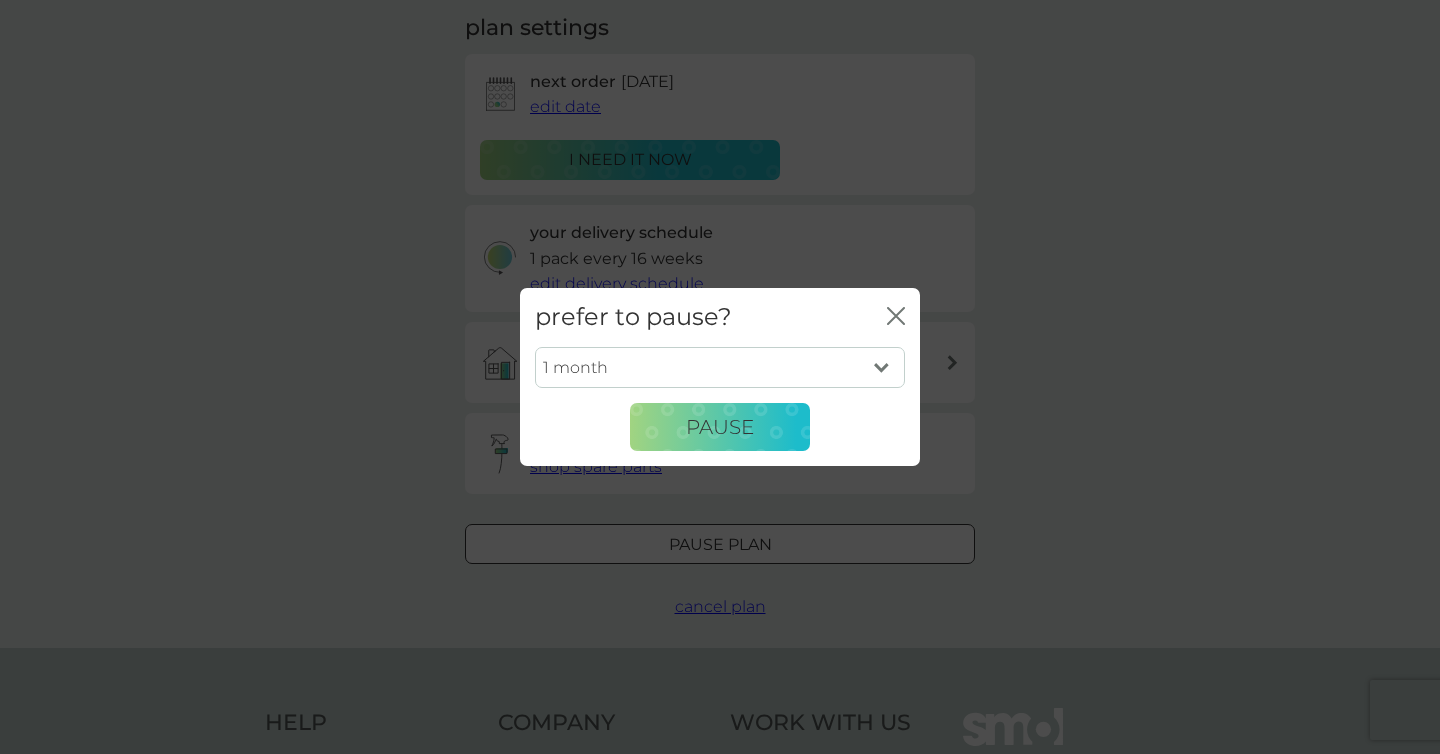 click on "1 month 2 months 3 months 4 months 5 months 6 months" at bounding box center (720, 368) 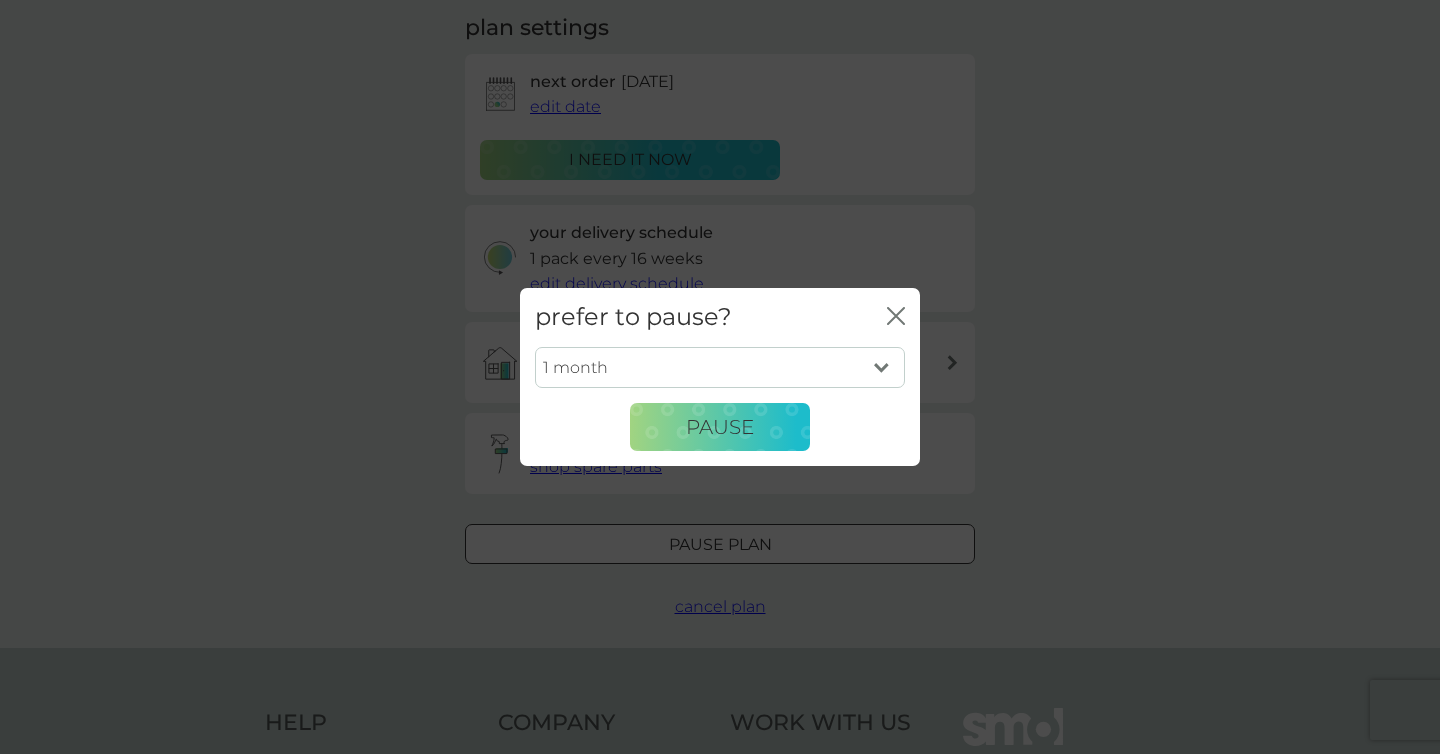 select on "6" 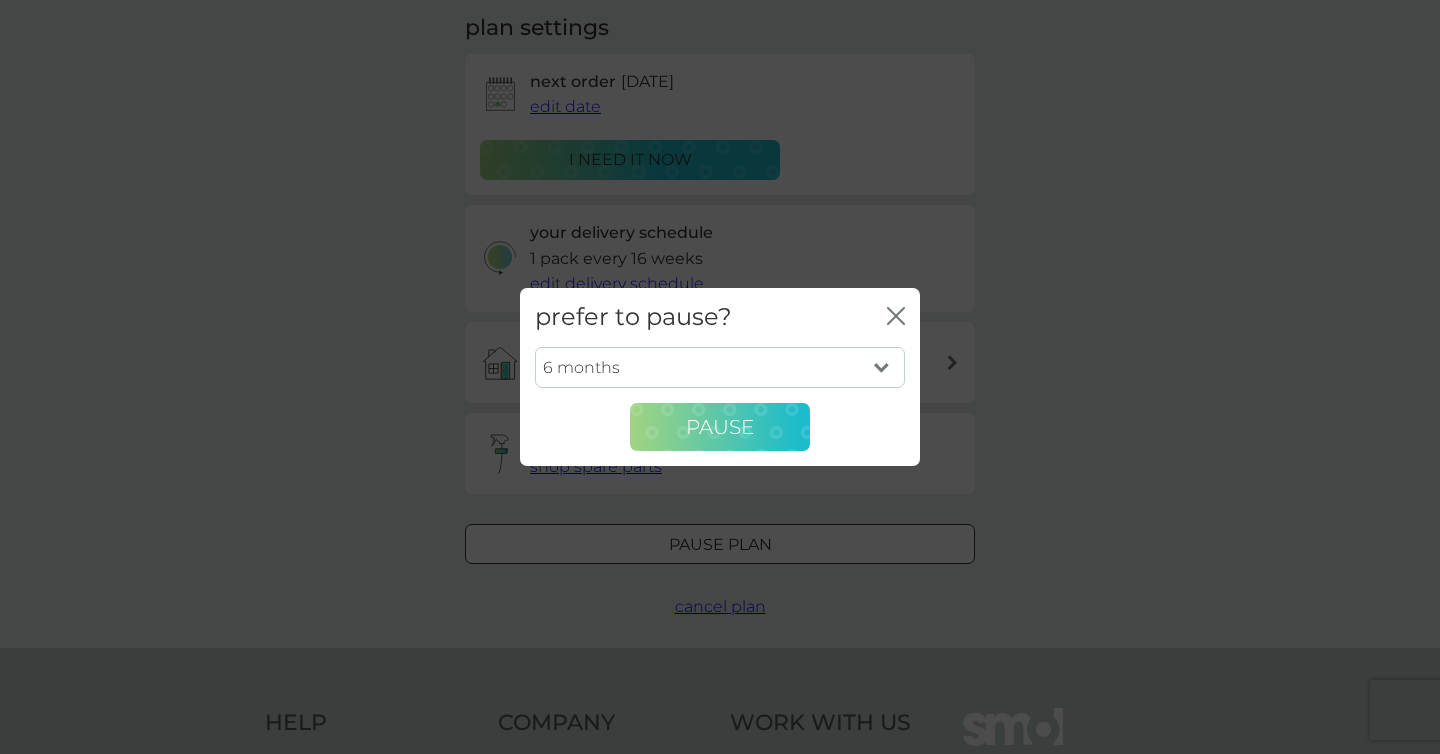 click on "Pause" at bounding box center [720, 427] 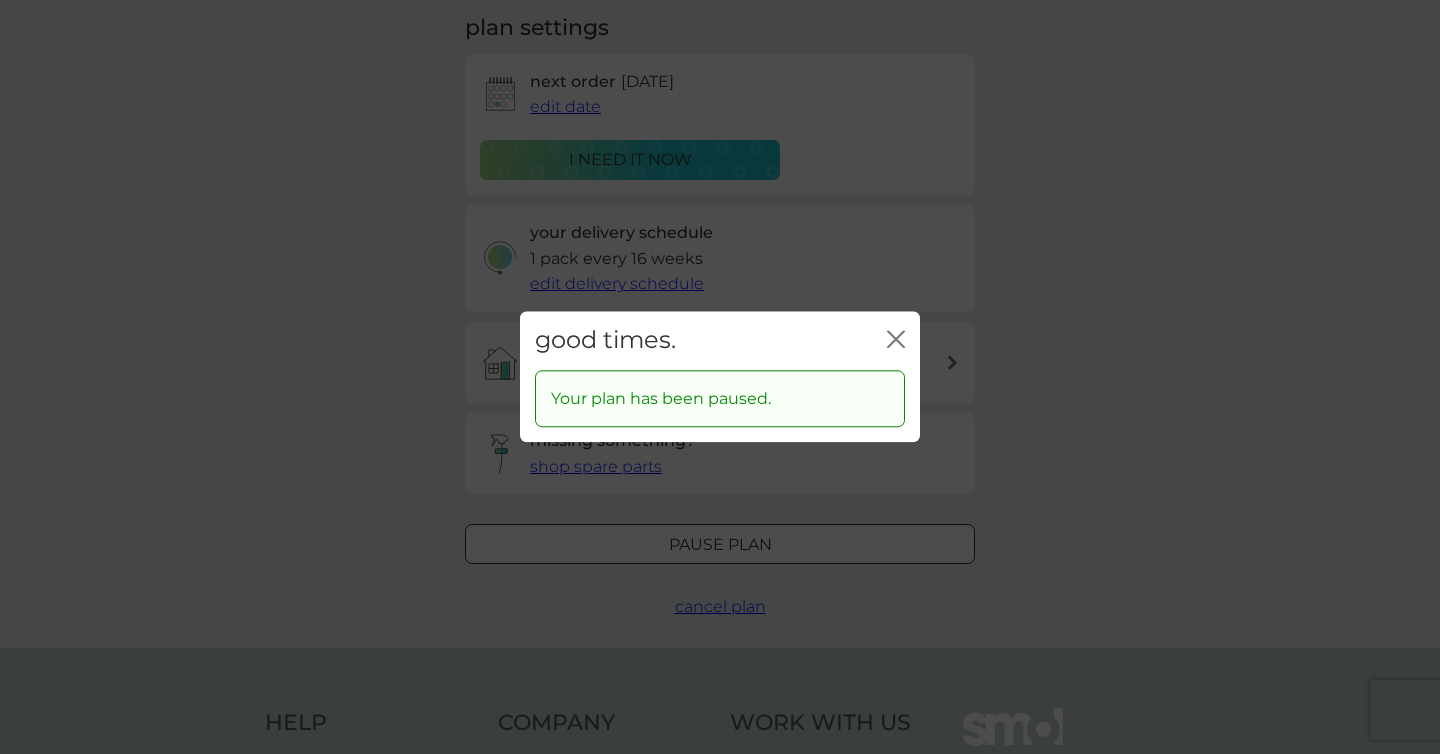click 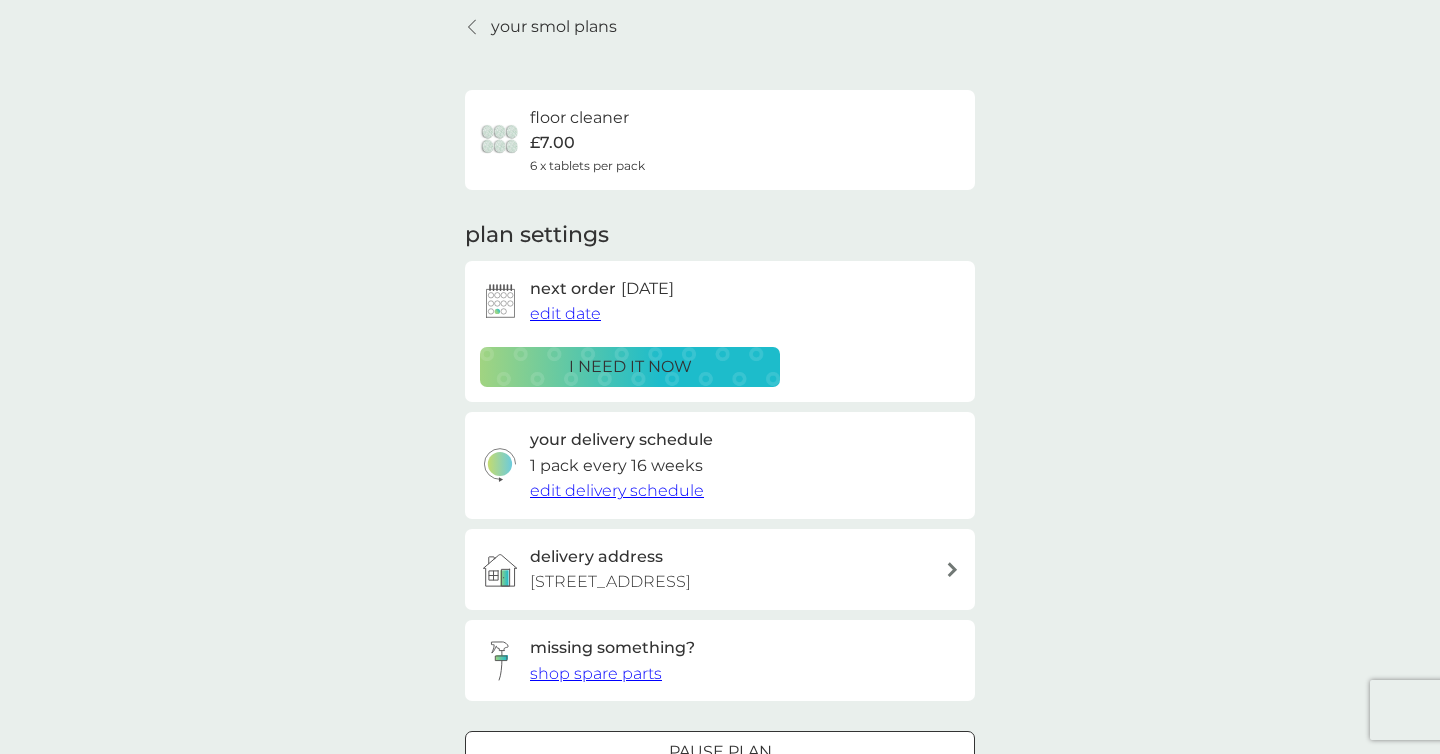 scroll, scrollTop: 0, scrollLeft: 0, axis: both 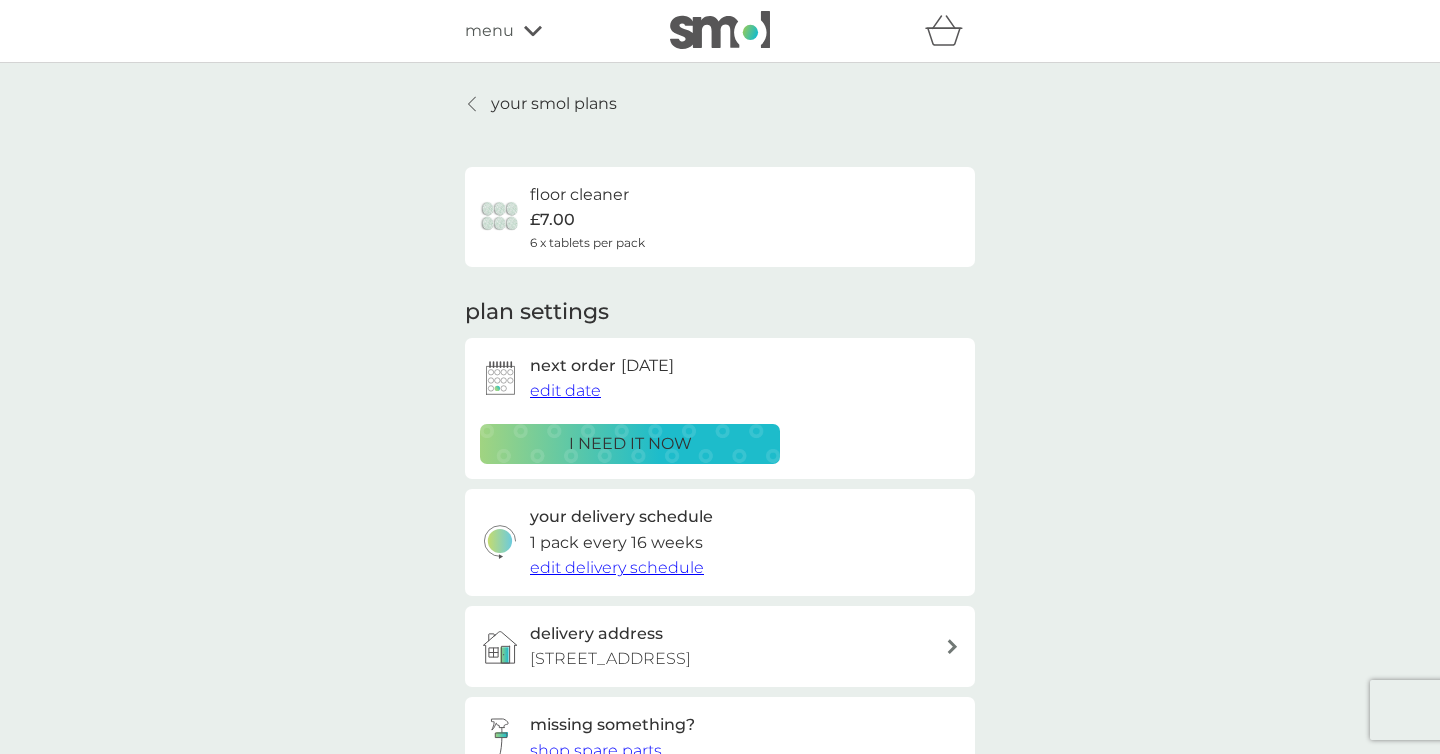 click on "your smol plans" at bounding box center (554, 104) 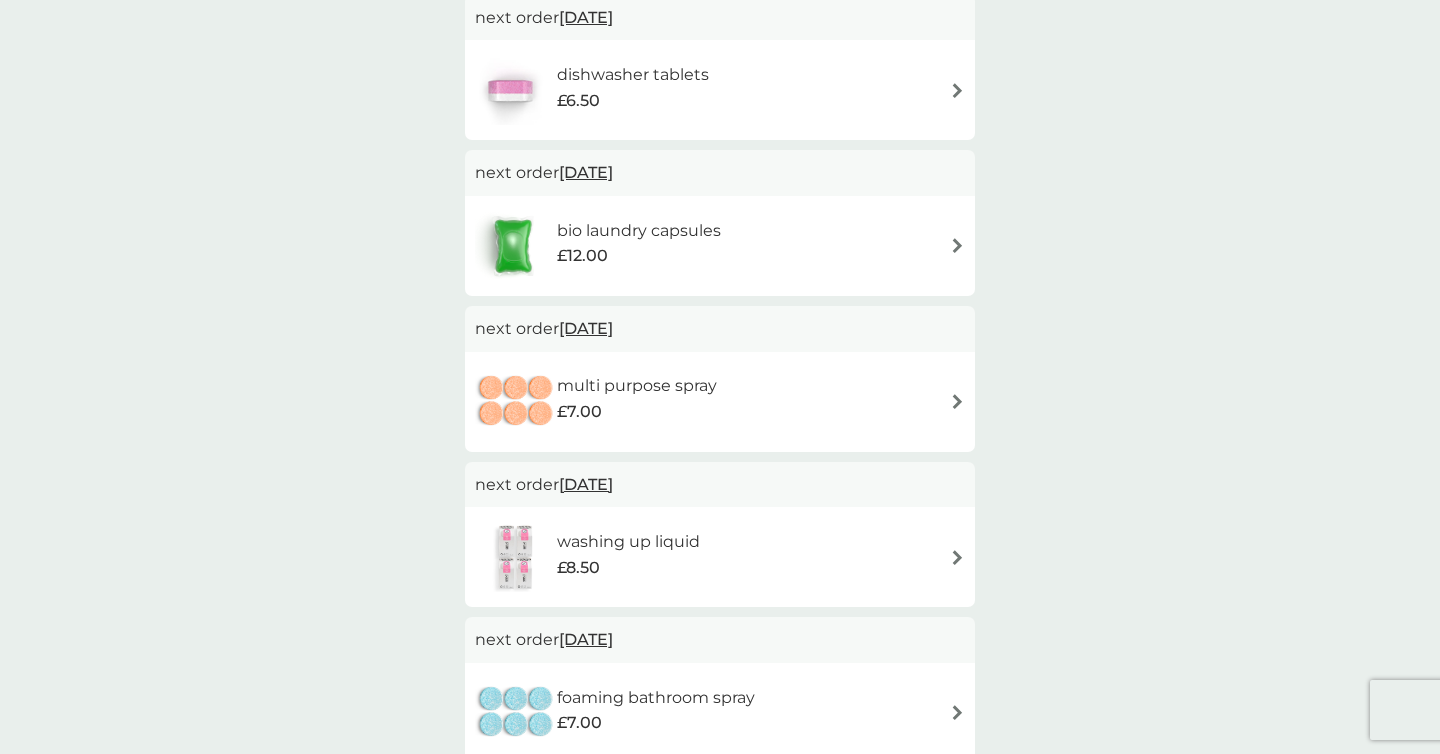 scroll, scrollTop: 0, scrollLeft: 0, axis: both 